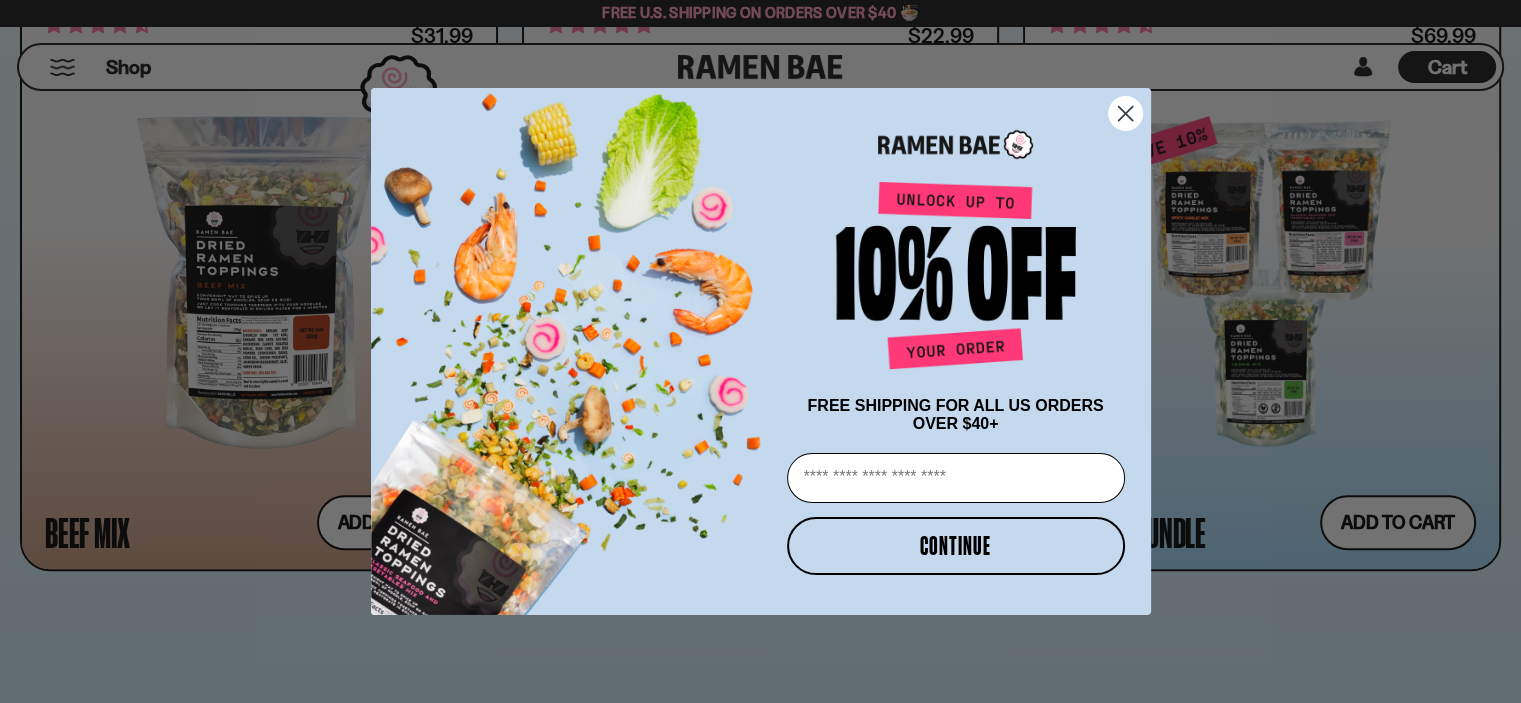 scroll, scrollTop: 1700, scrollLeft: 0, axis: vertical 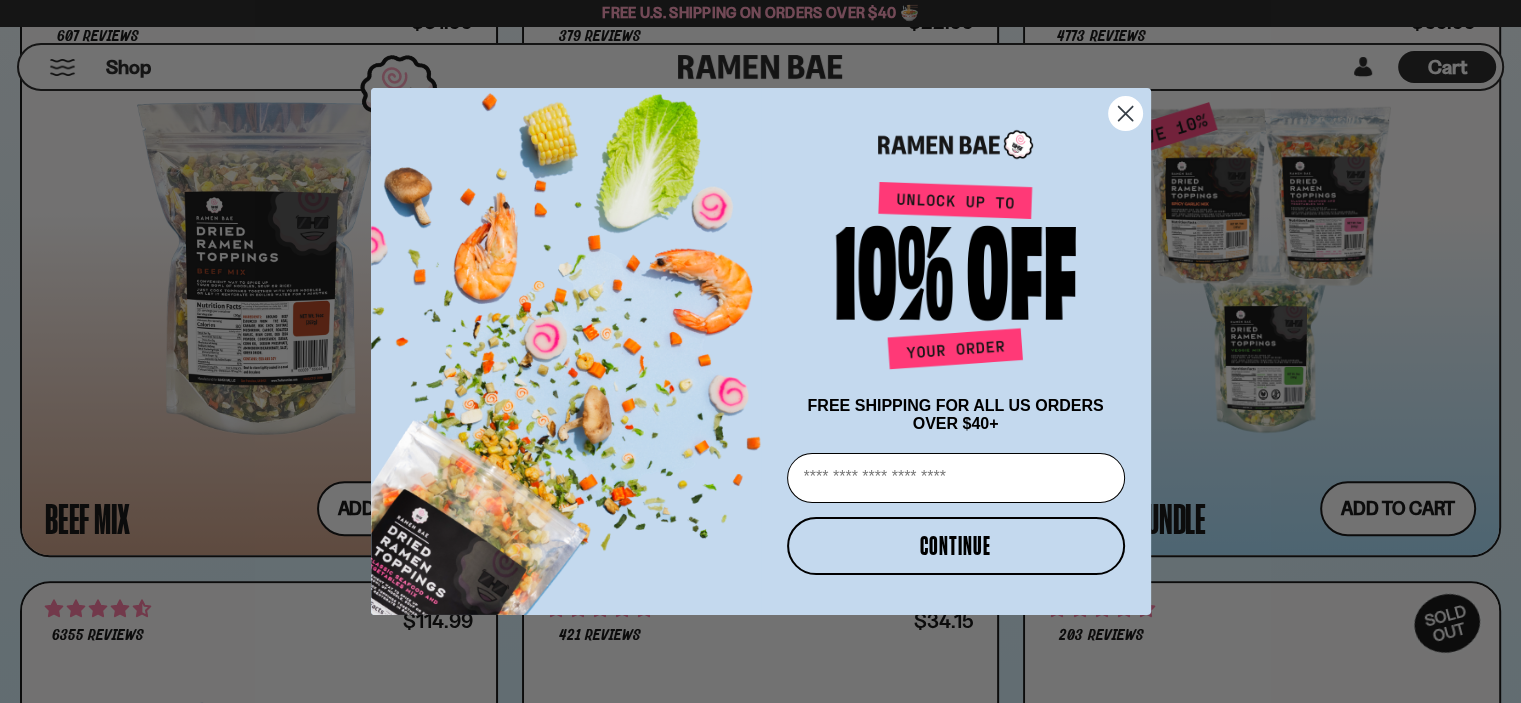 click on "Email" at bounding box center [956, 478] 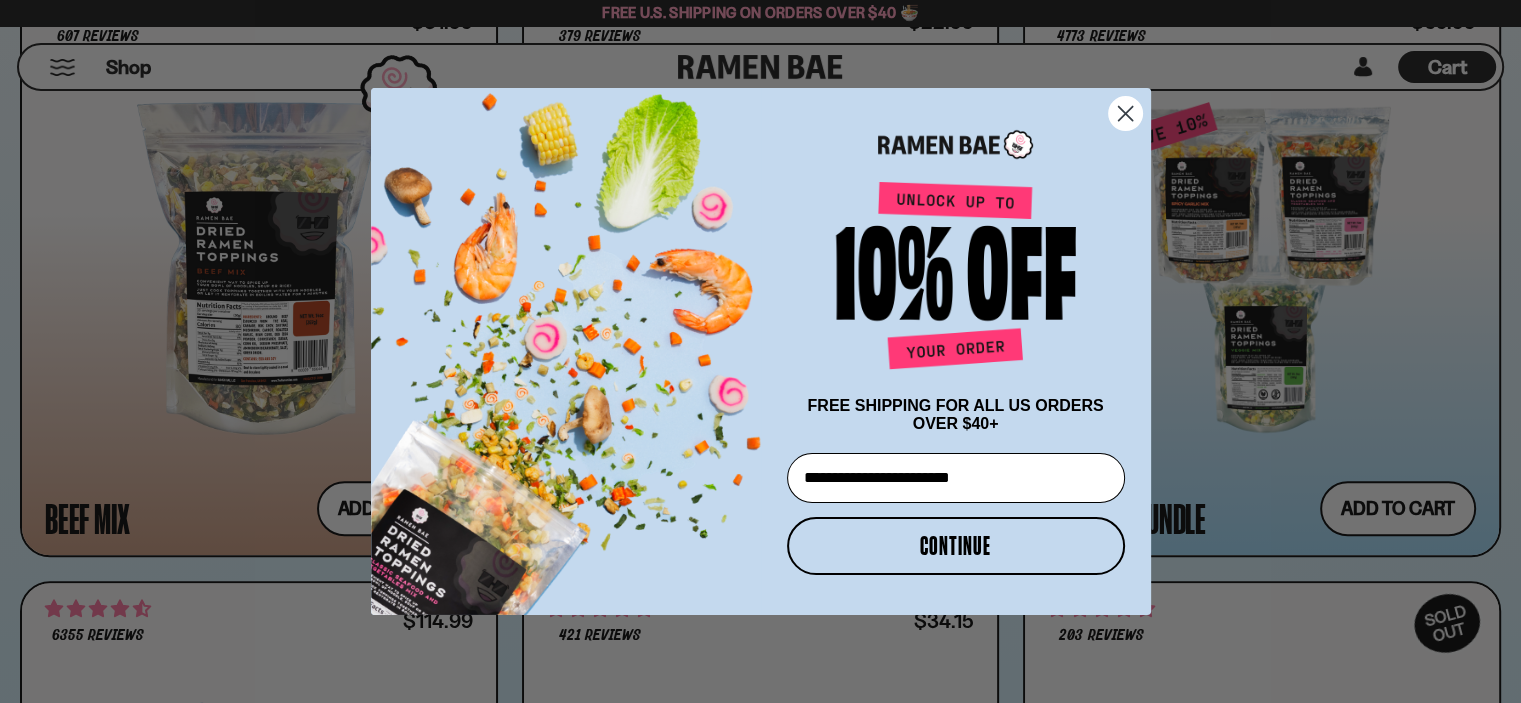 click on "CONTINUE" at bounding box center (956, 546) 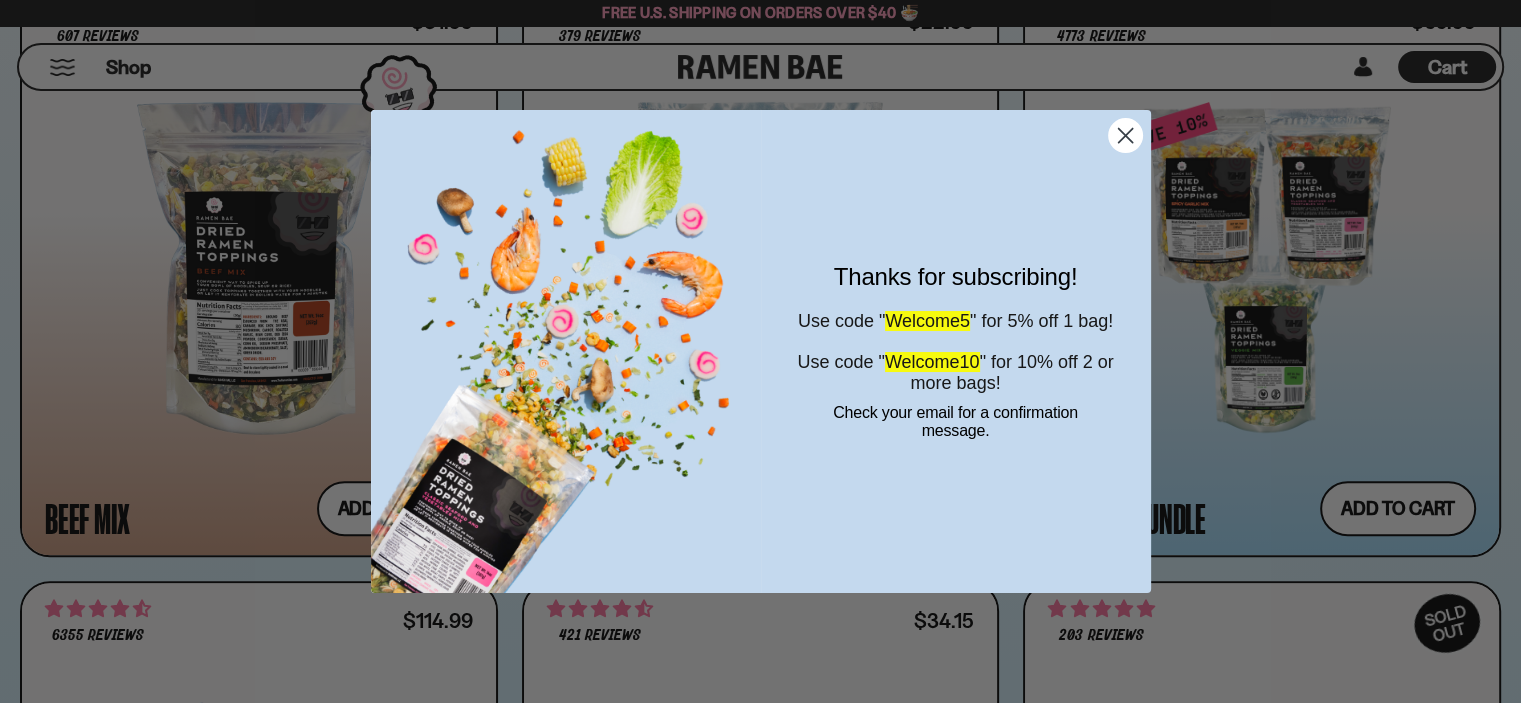 drag, startPoint x: 966, startPoint y: 375, endPoint x: 954, endPoint y: 513, distance: 138.52075 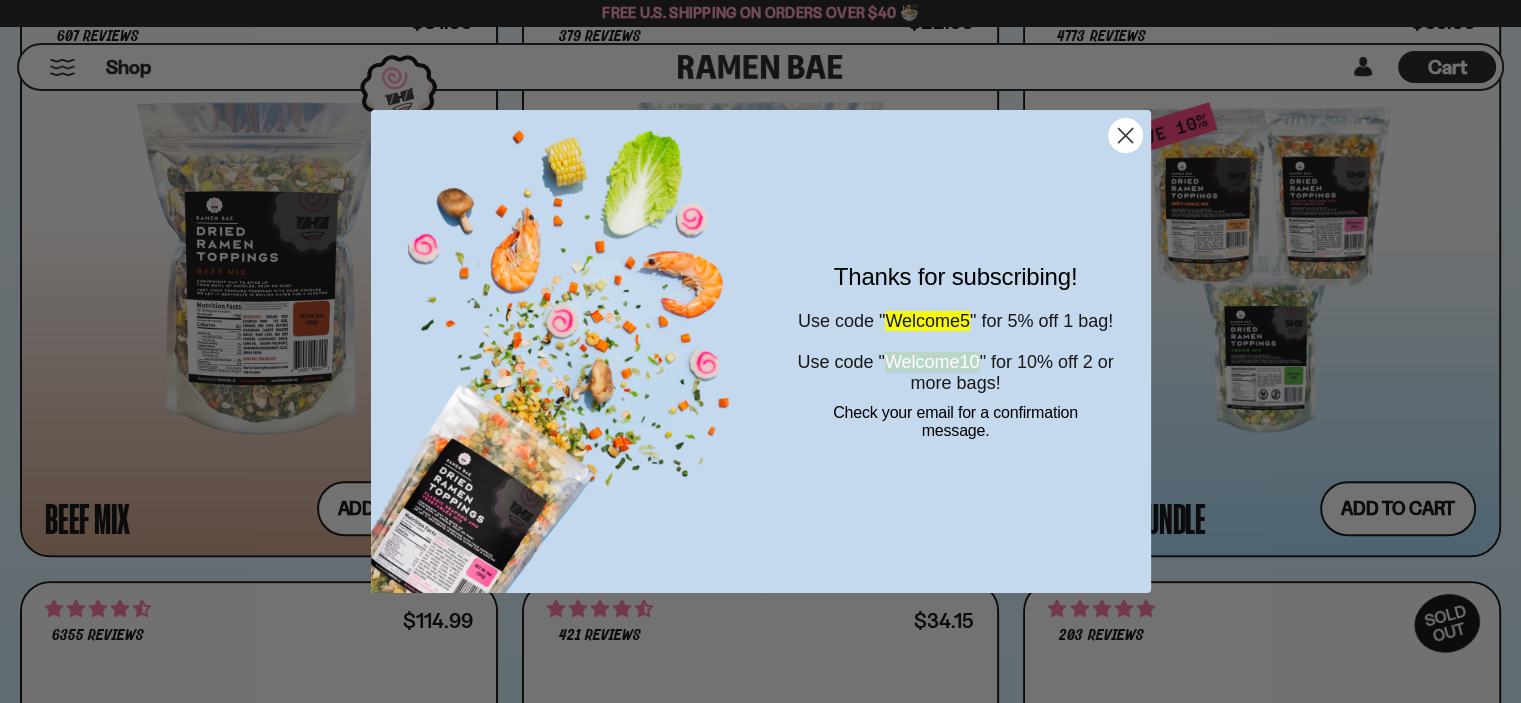 drag, startPoint x: 904, startPoint y: 374, endPoint x: 1016, endPoint y: 375, distance: 112.00446 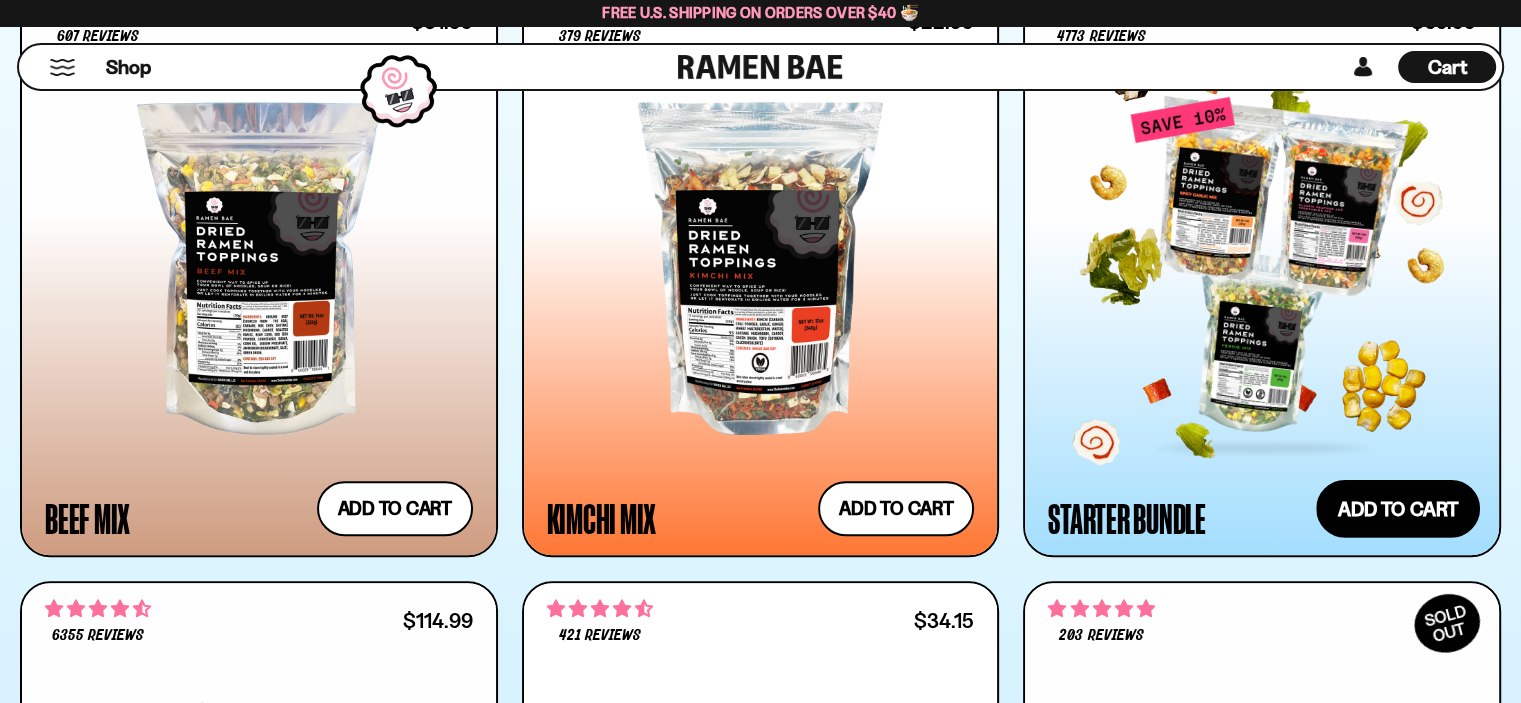 click on "Add to cart
Add
—
Regular price
$69.99
Regular price
$77.97 USD
Sale price
$69.99
Unit price
/
per" at bounding box center (1398, 508) 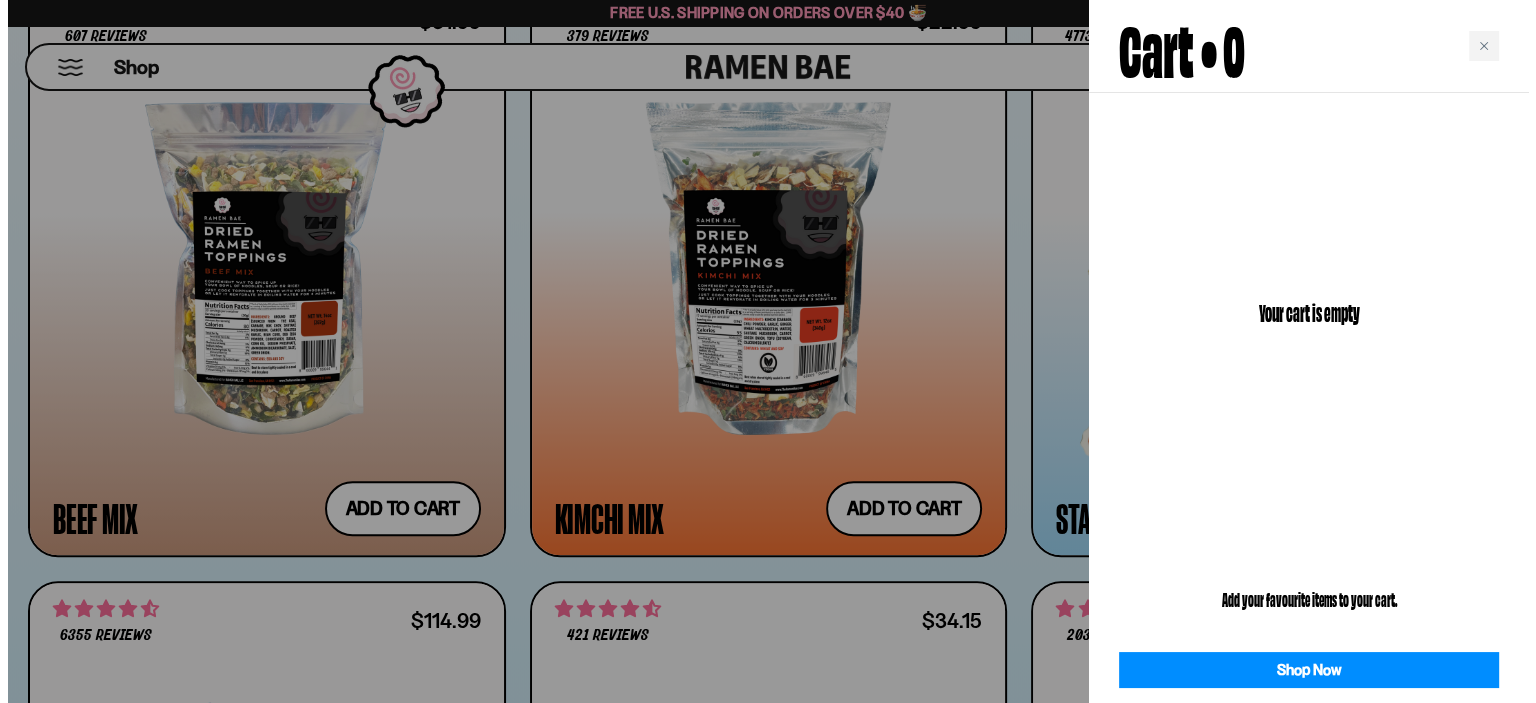 scroll, scrollTop: 1706, scrollLeft: 0, axis: vertical 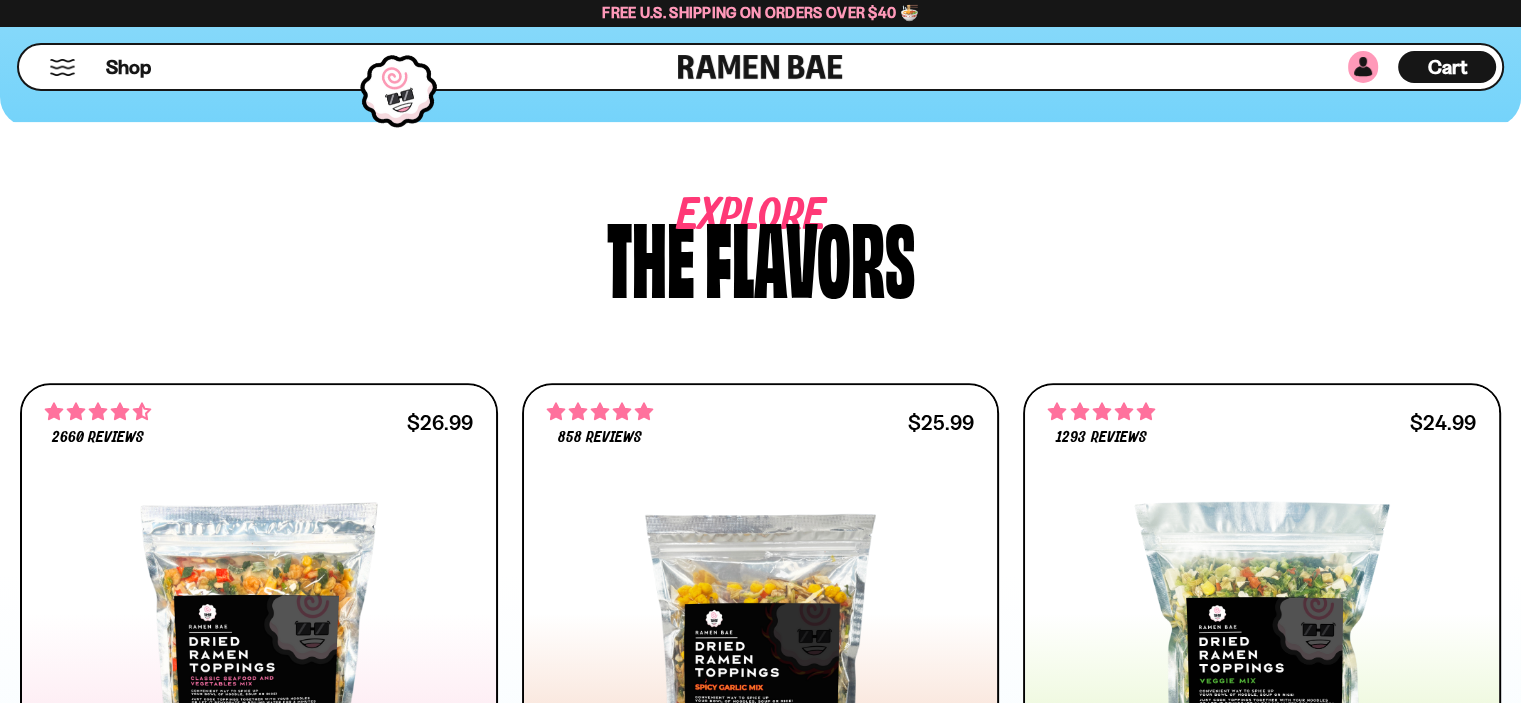 click at bounding box center (1363, 67) 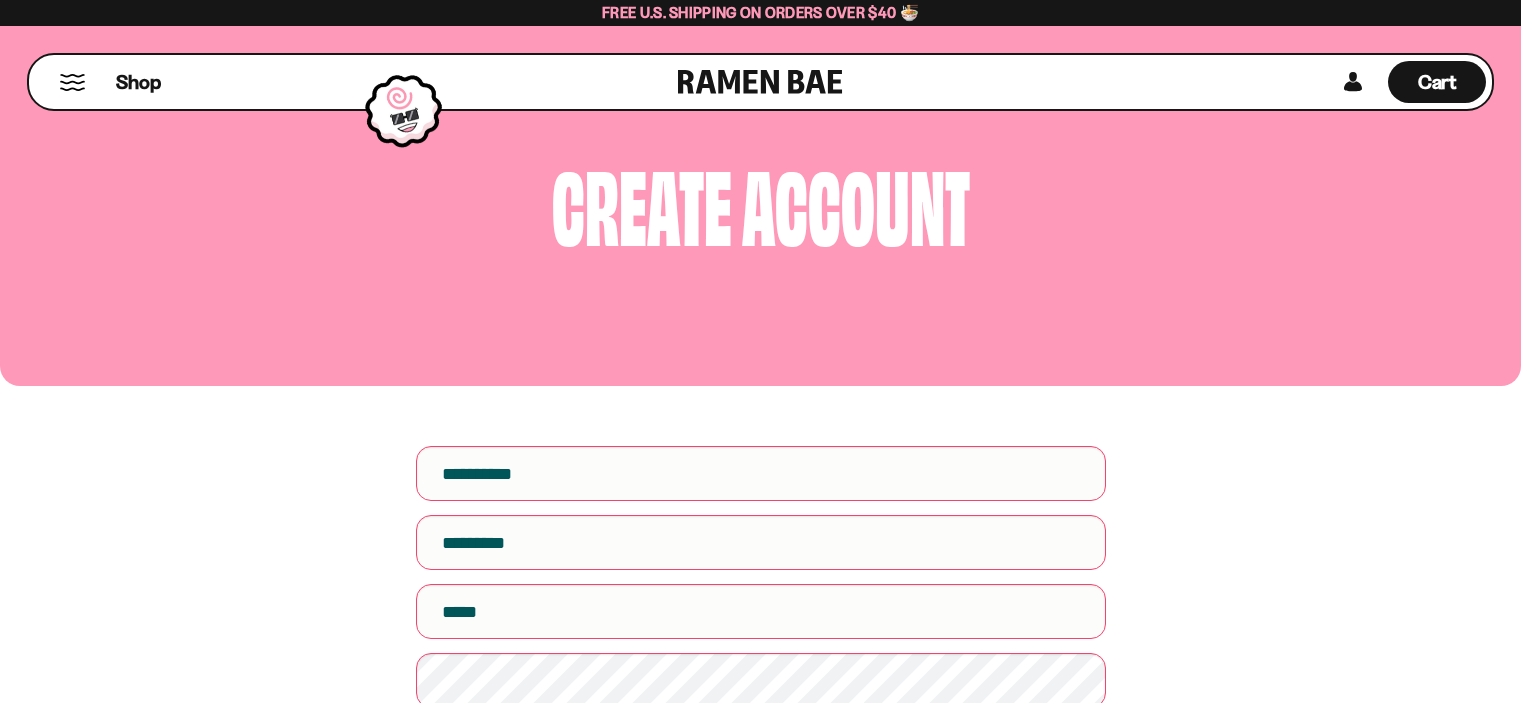 scroll, scrollTop: 0, scrollLeft: 0, axis: both 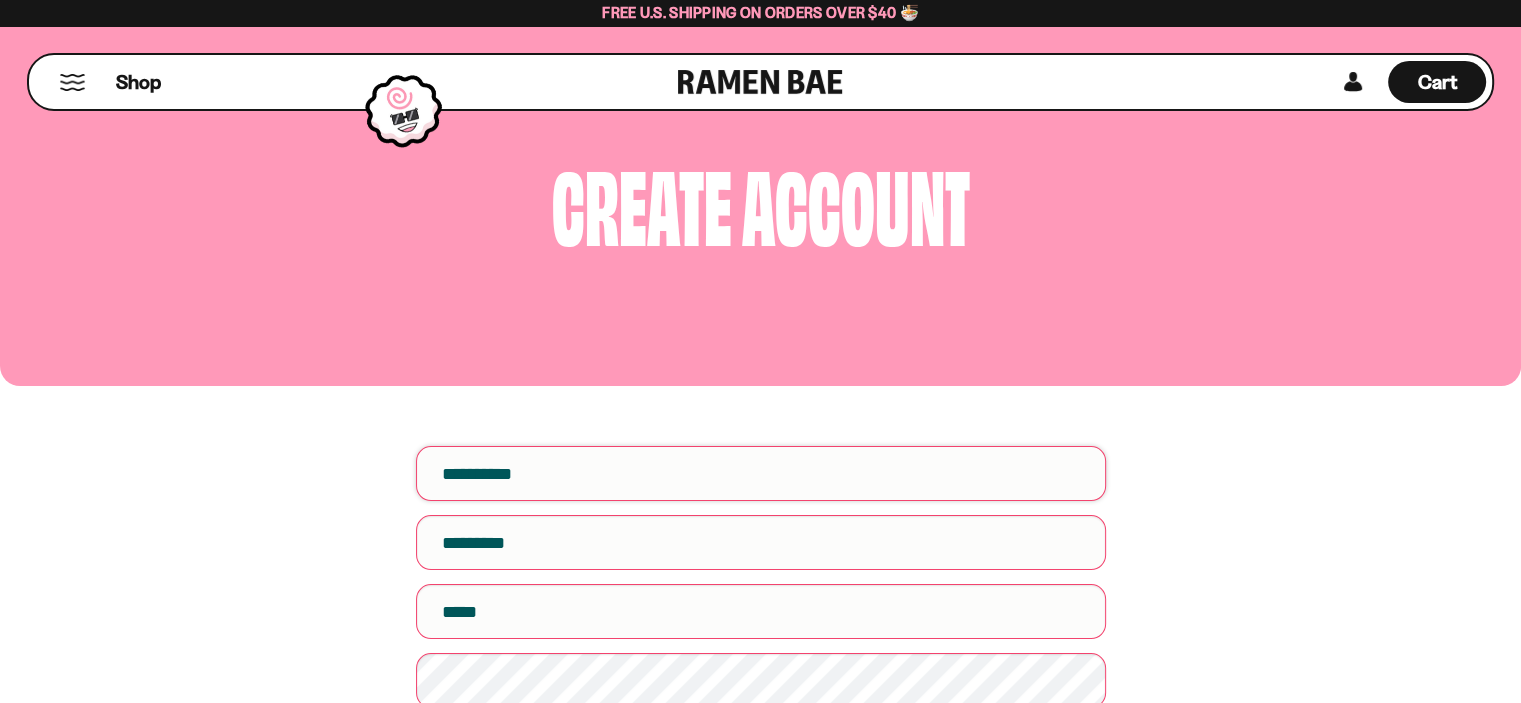 click on "First name" at bounding box center [761, 473] 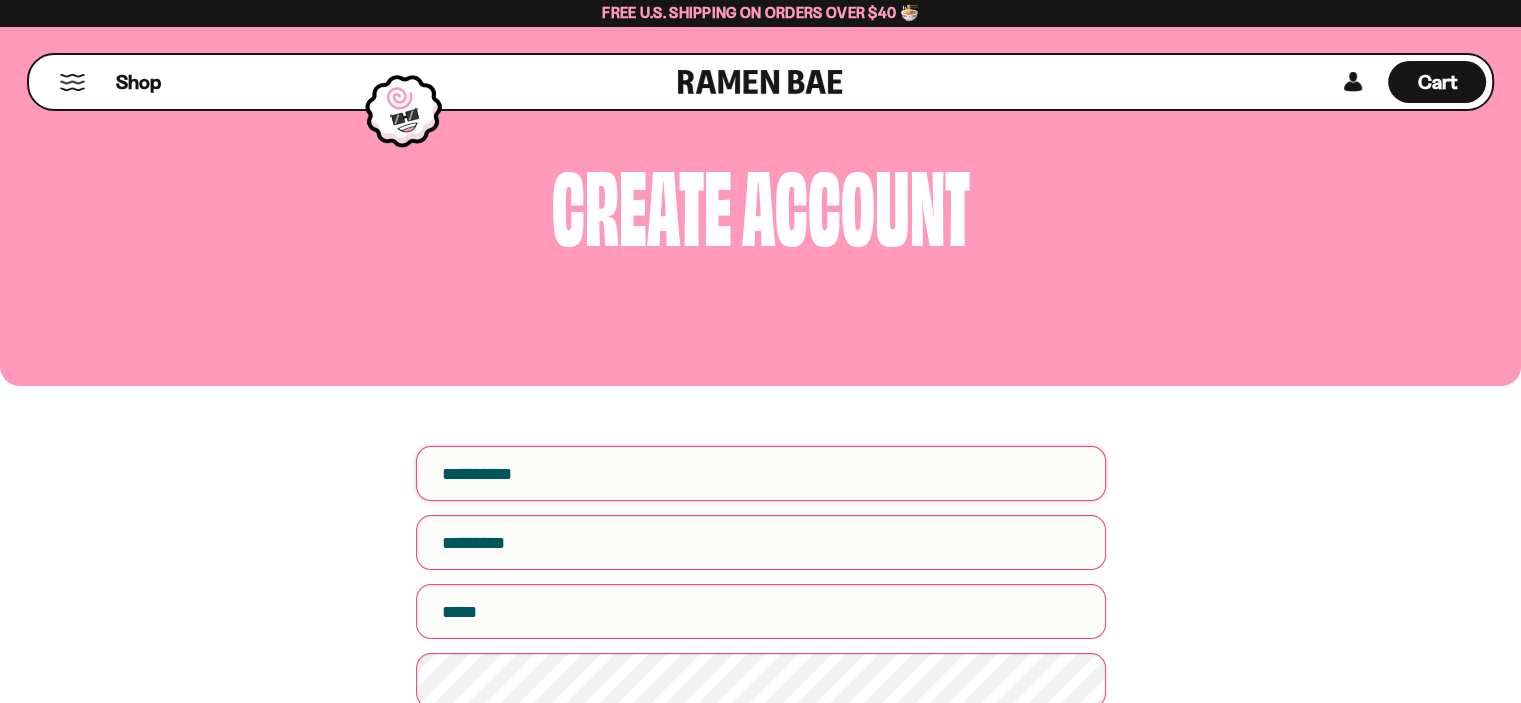 type on "*****" 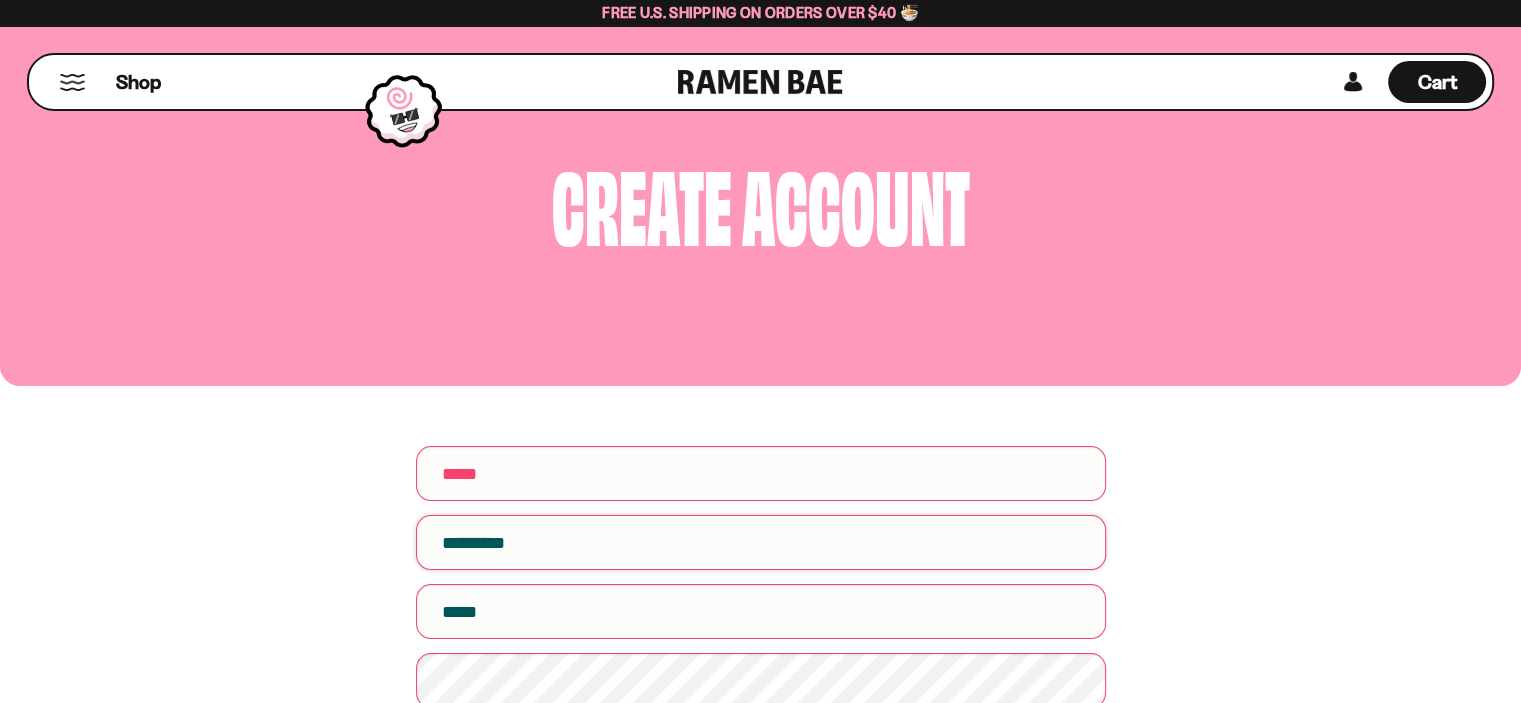 type on "********" 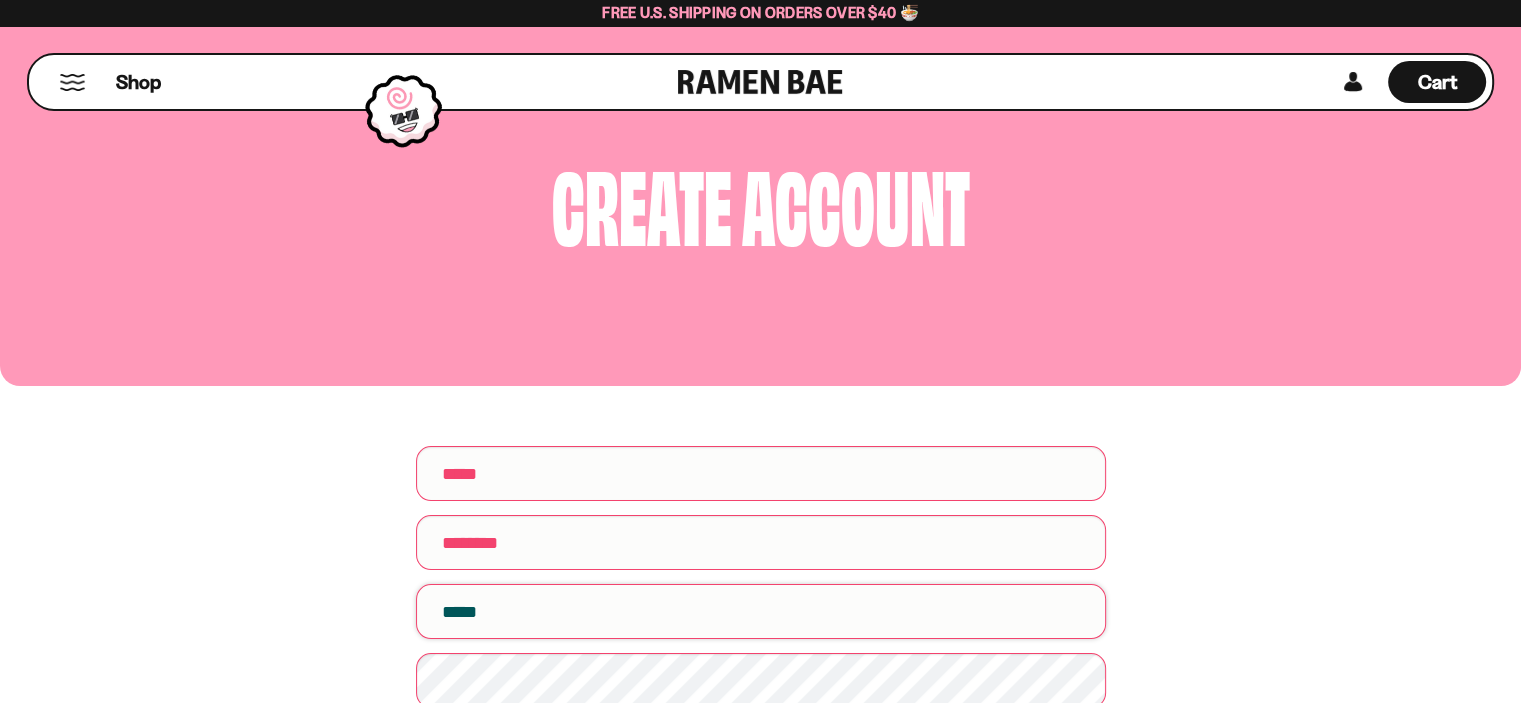 type on "**********" 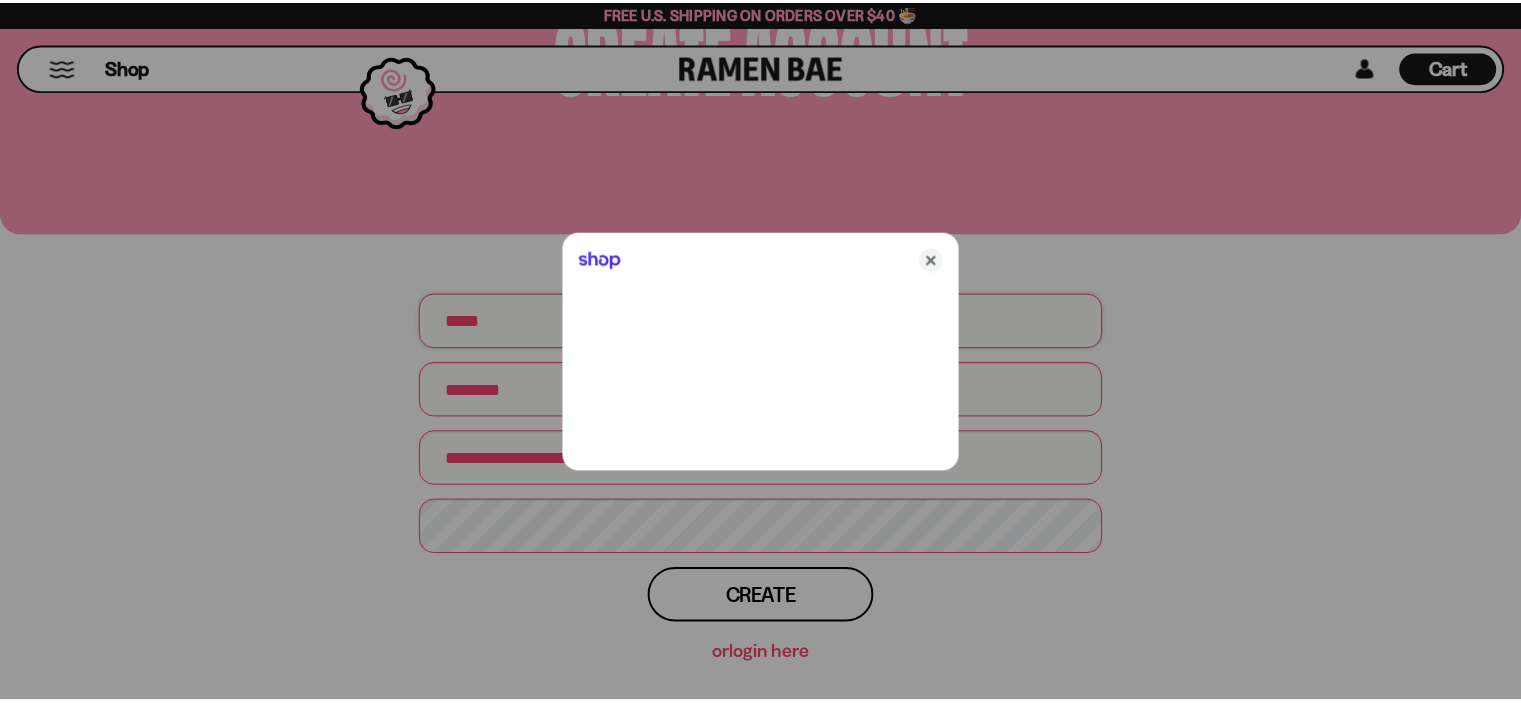 scroll, scrollTop: 200, scrollLeft: 0, axis: vertical 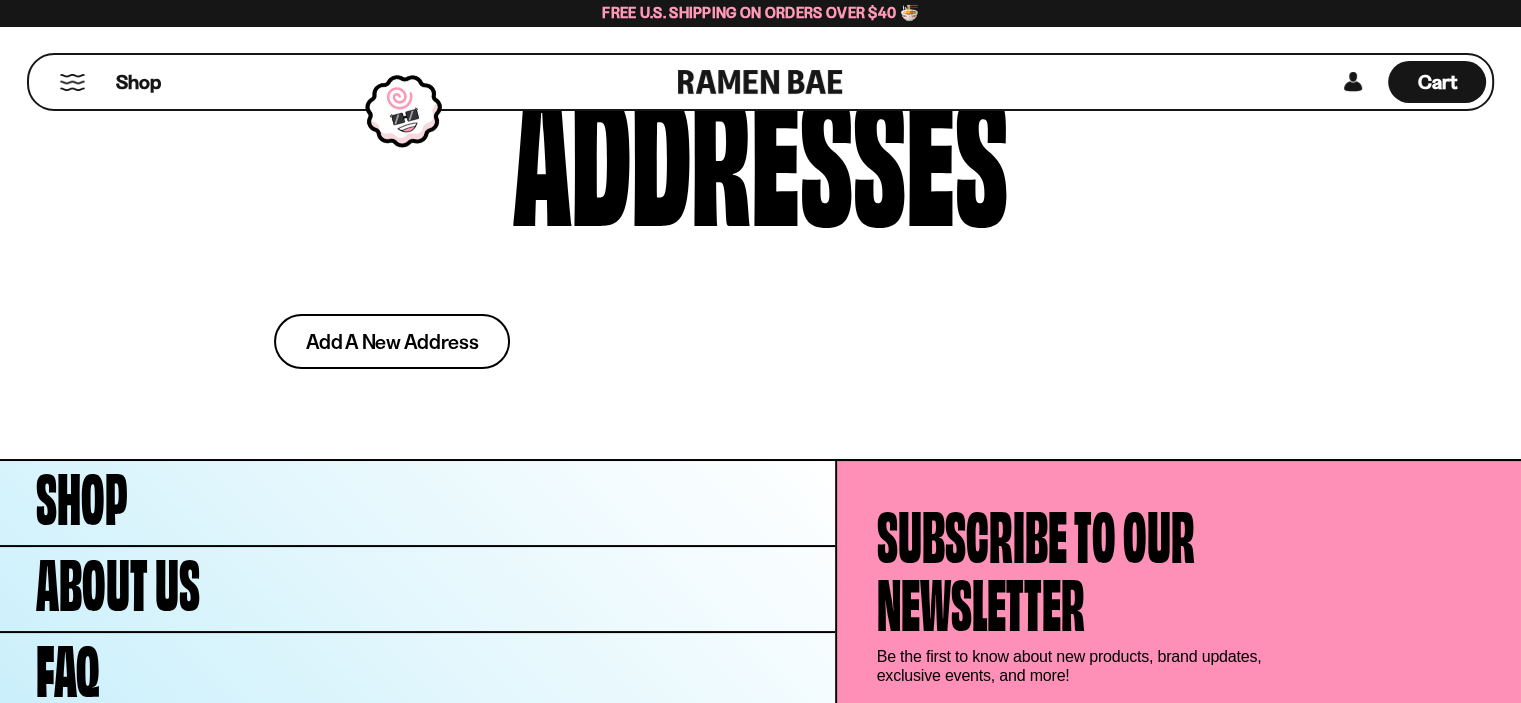 click on "Add a new address" at bounding box center (392, 341) 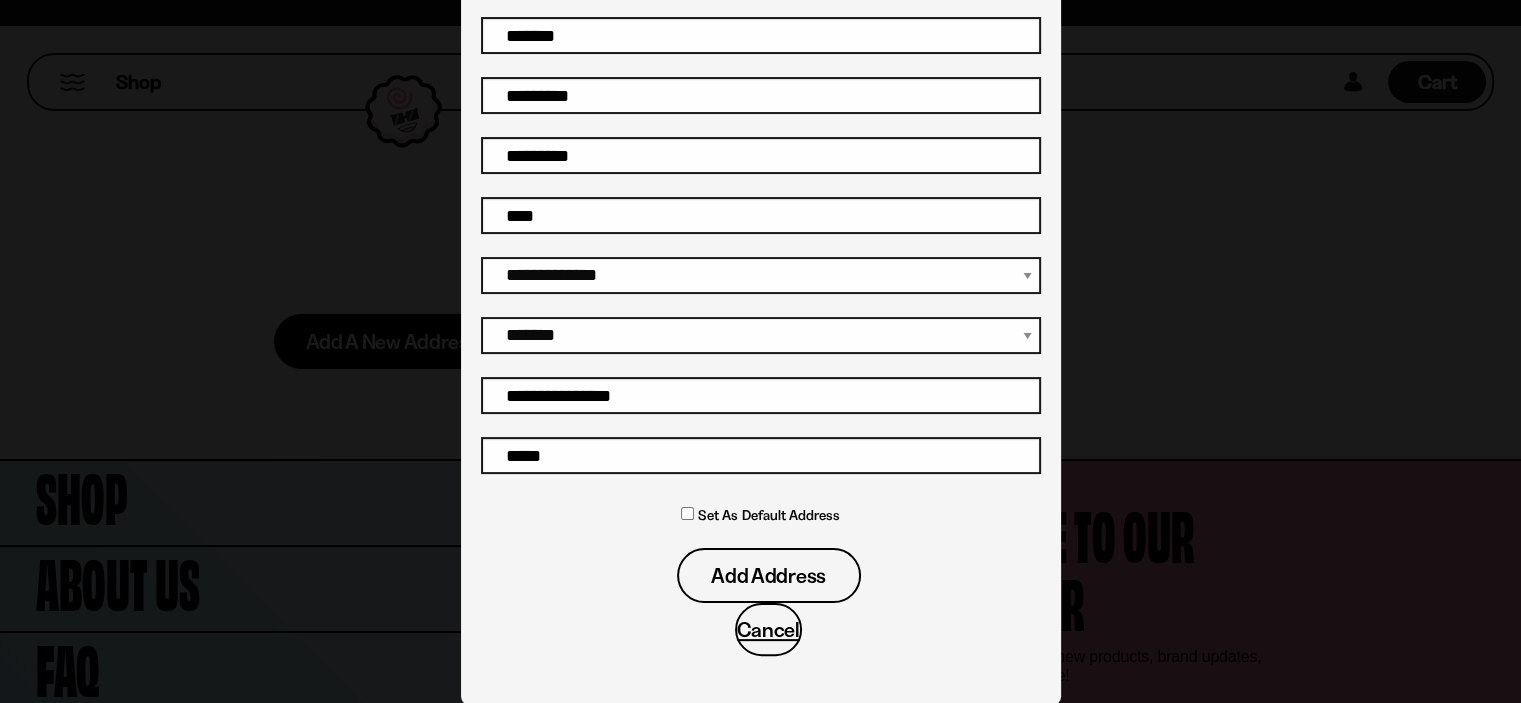 scroll, scrollTop: 335, scrollLeft: 0, axis: vertical 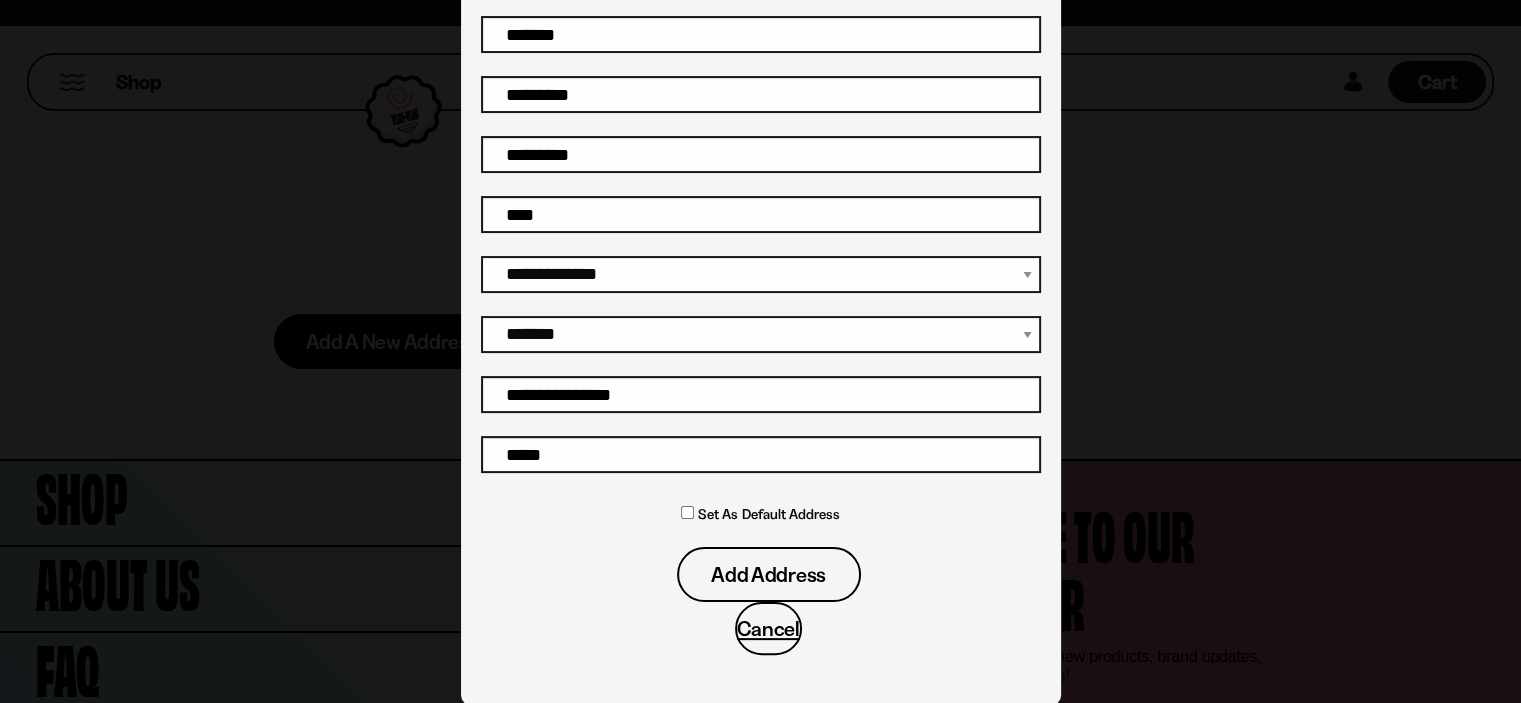 click on "Cancel" at bounding box center [768, 628] 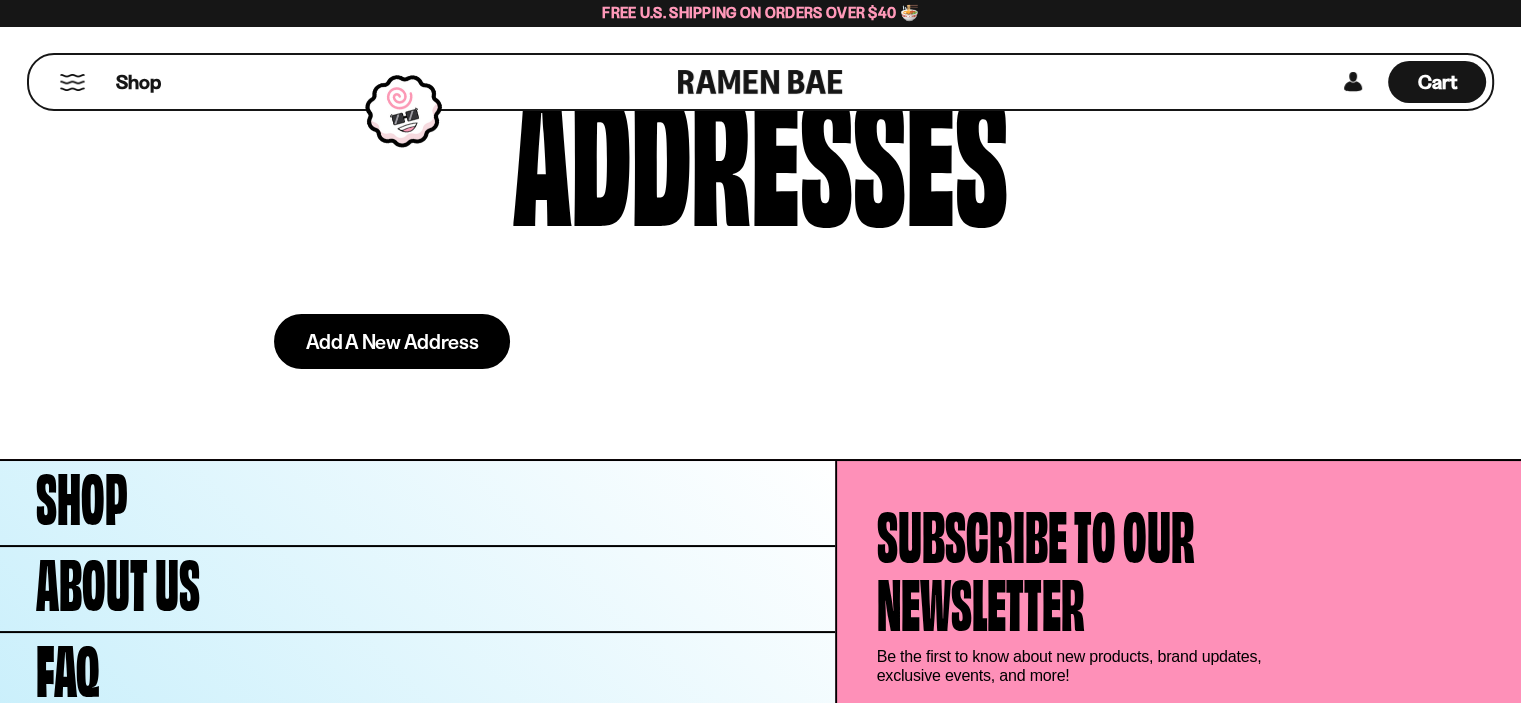 click on "Addresses" at bounding box center [761, 146] 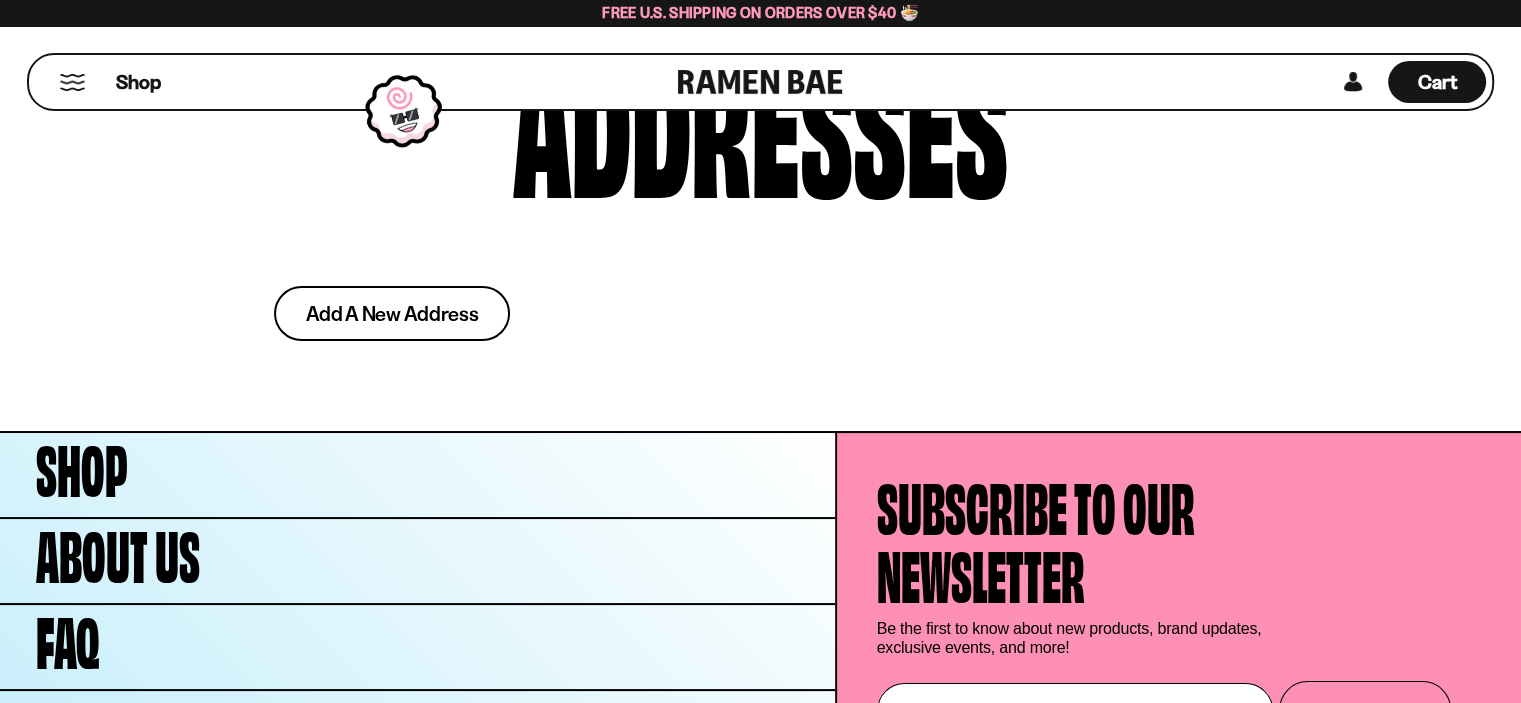 scroll, scrollTop: 0, scrollLeft: 0, axis: both 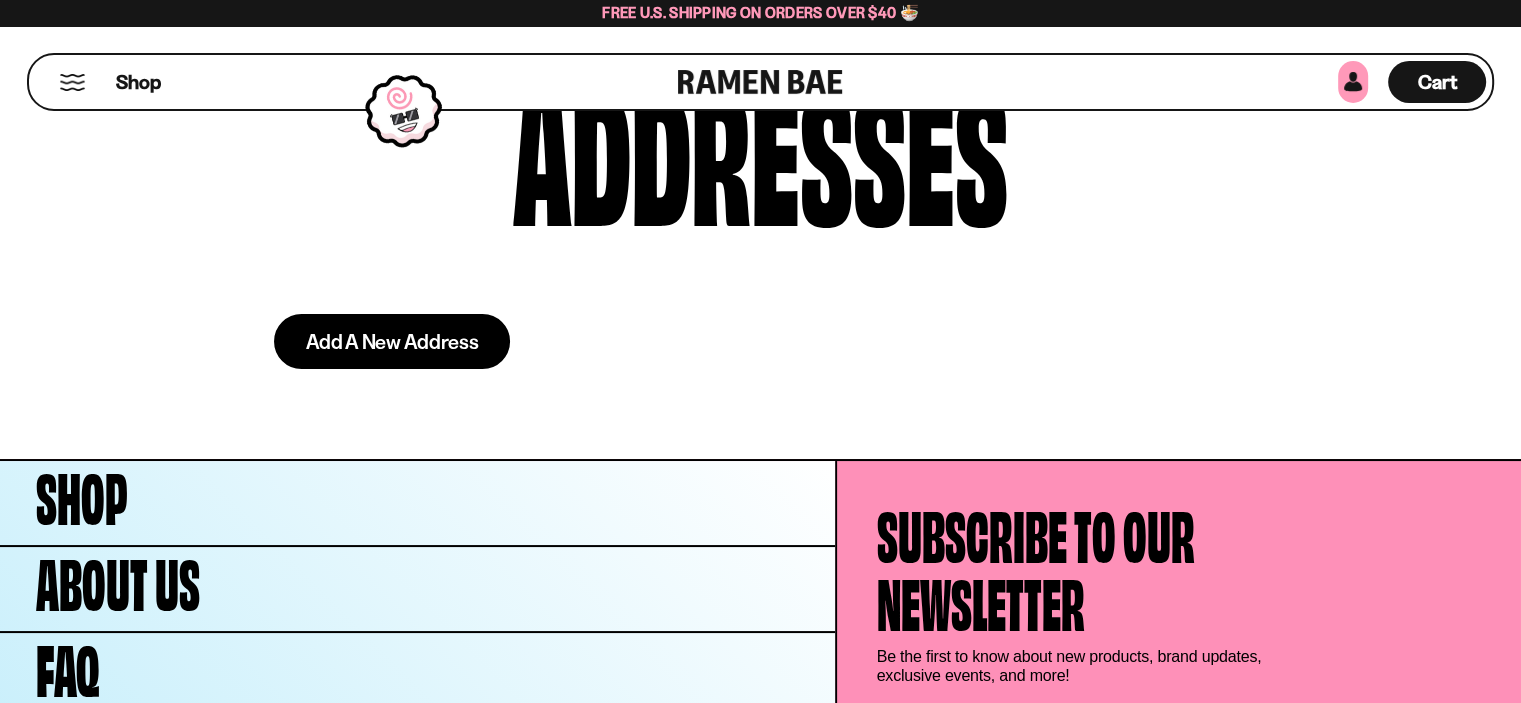 click at bounding box center (1353, 82) 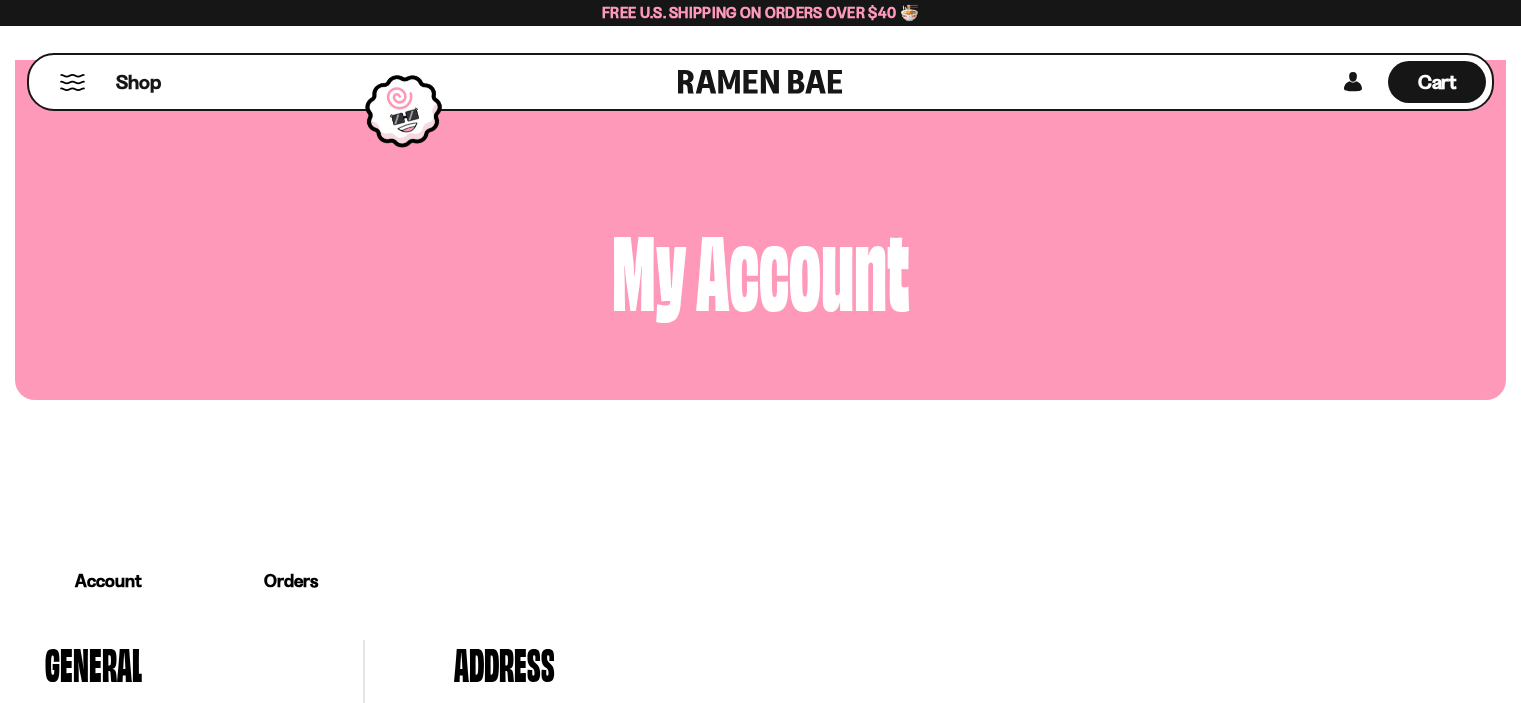 scroll, scrollTop: 0, scrollLeft: 0, axis: both 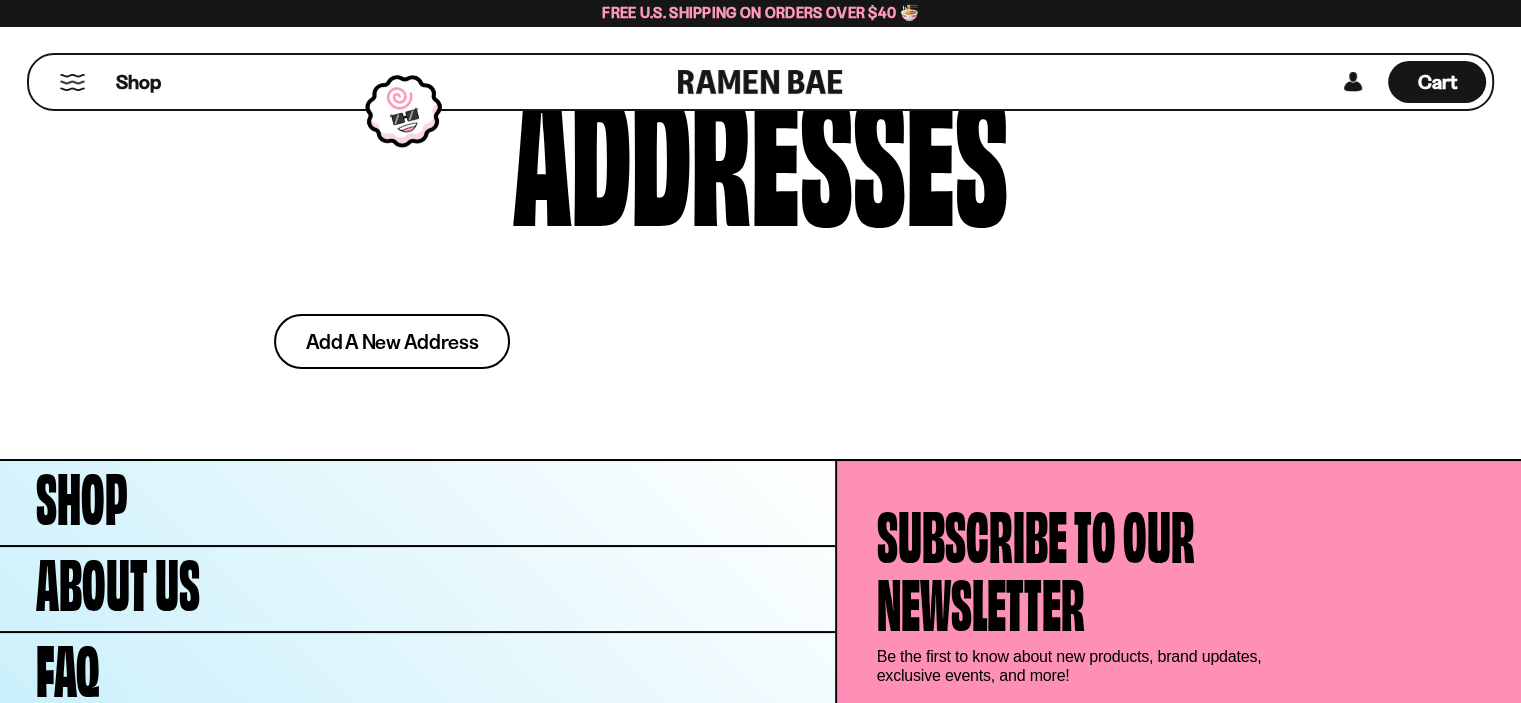 click on "Add a new address" at bounding box center [392, 341] 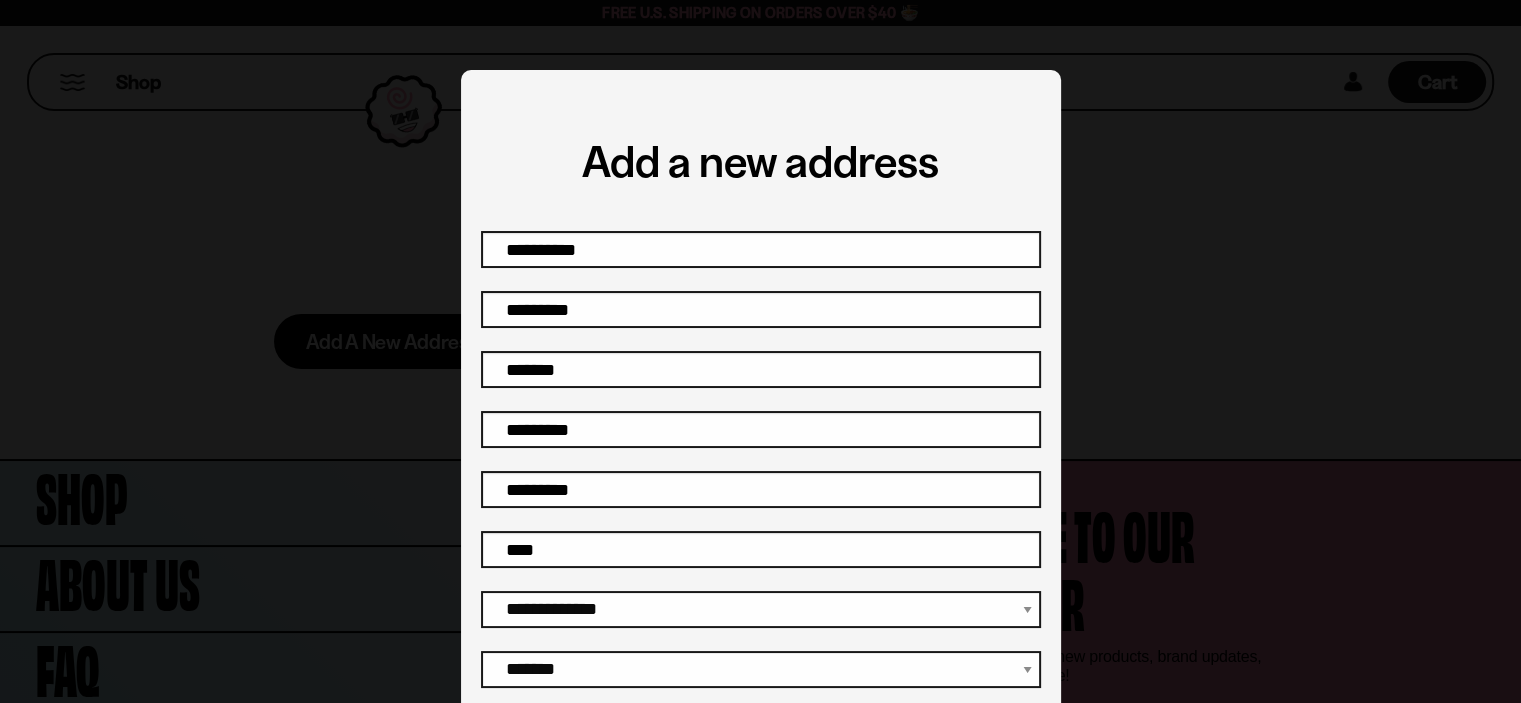 scroll, scrollTop: 70, scrollLeft: 0, axis: vertical 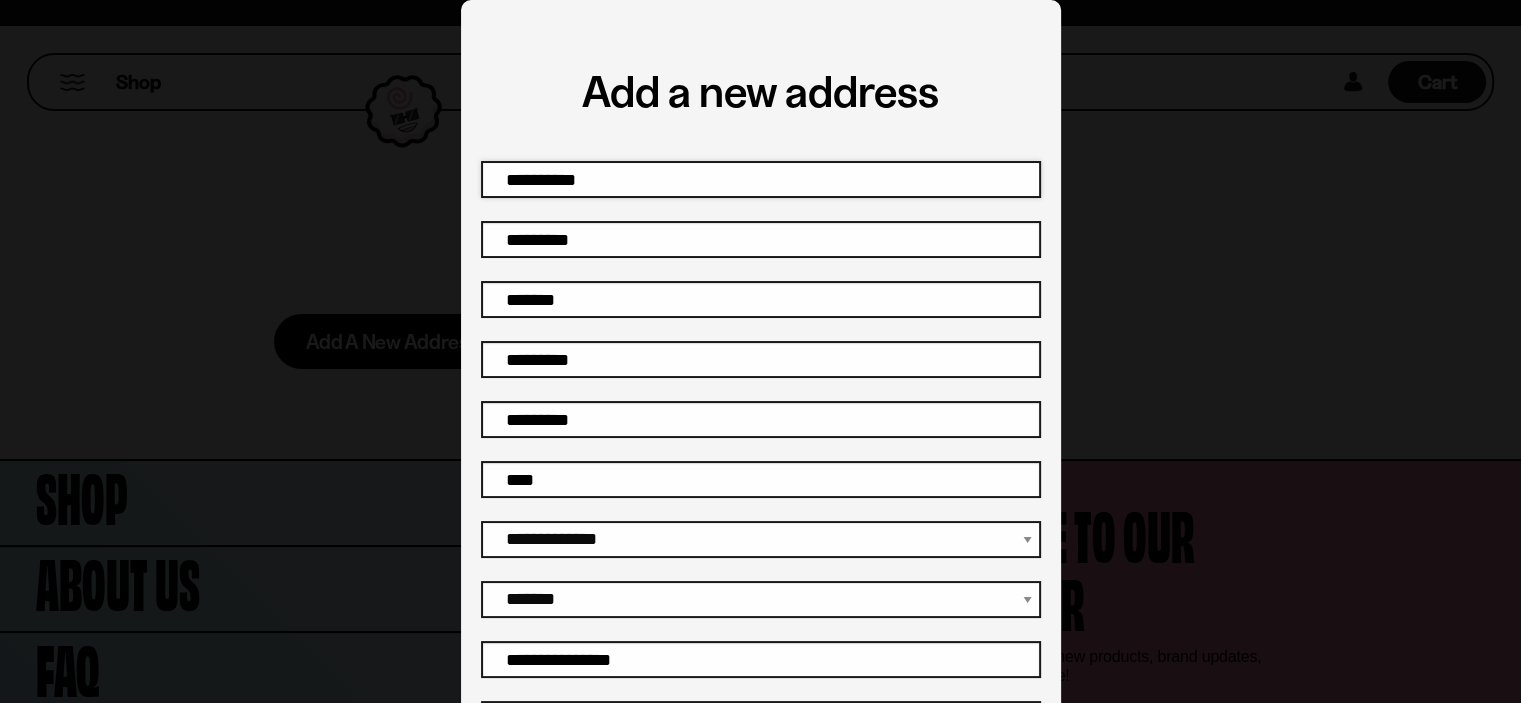 click on "First name" at bounding box center (761, 179) 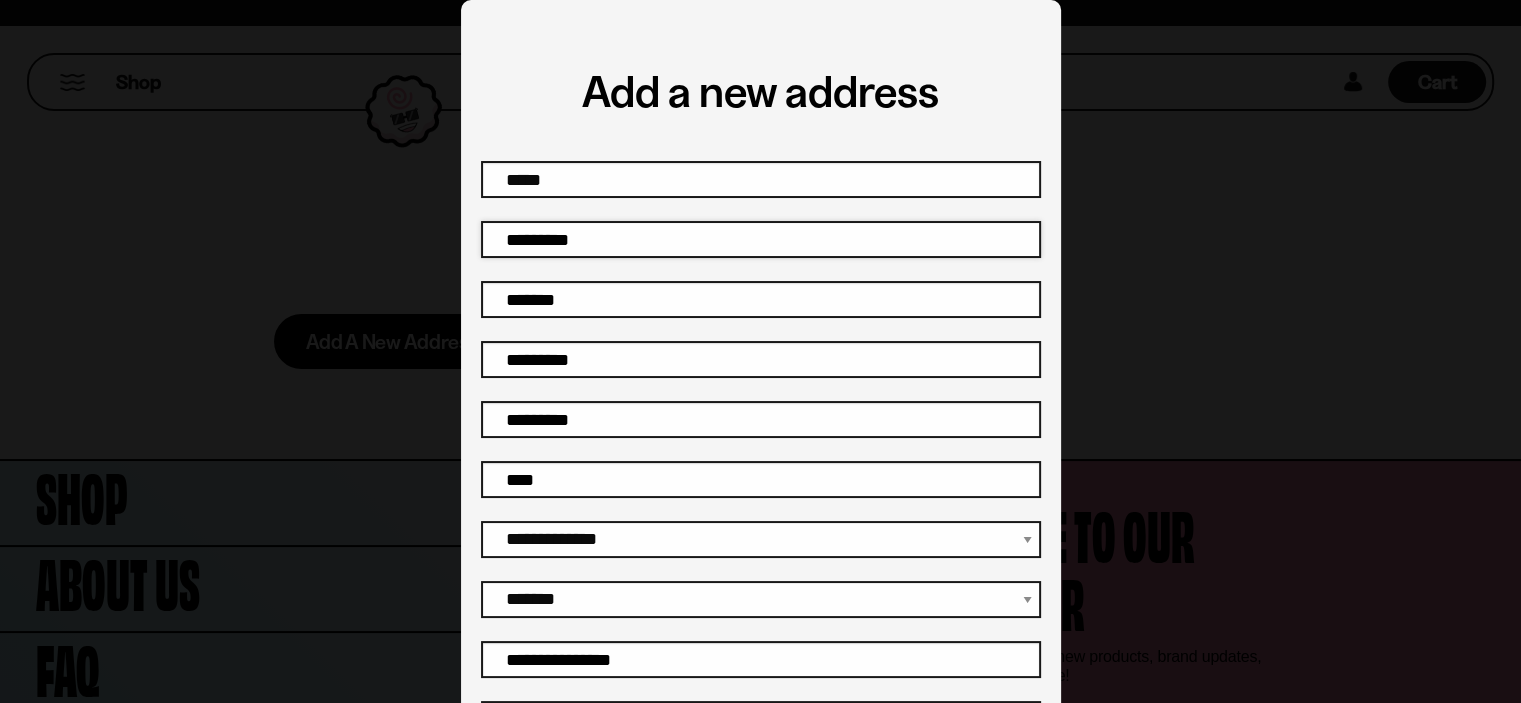 type on "********" 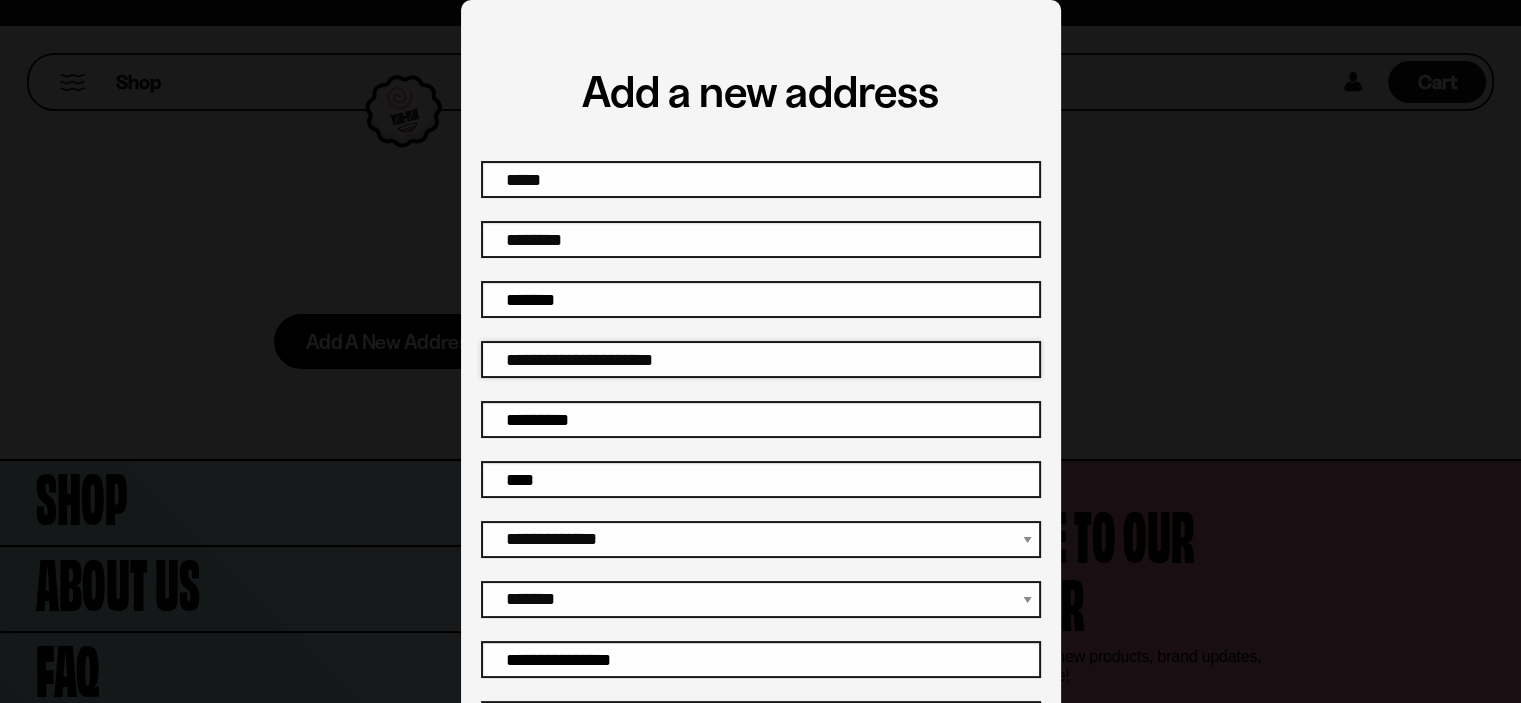 type on "**********" 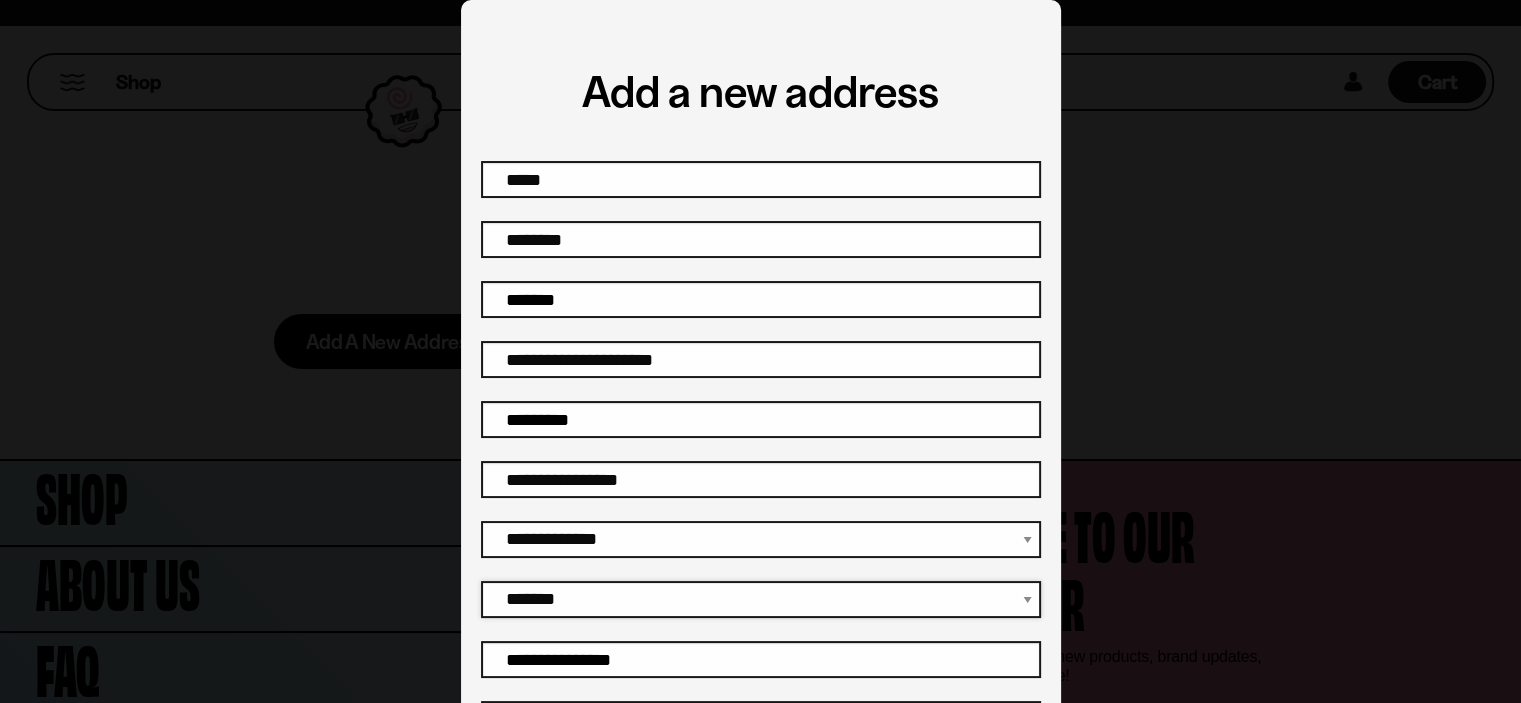 select on "****" 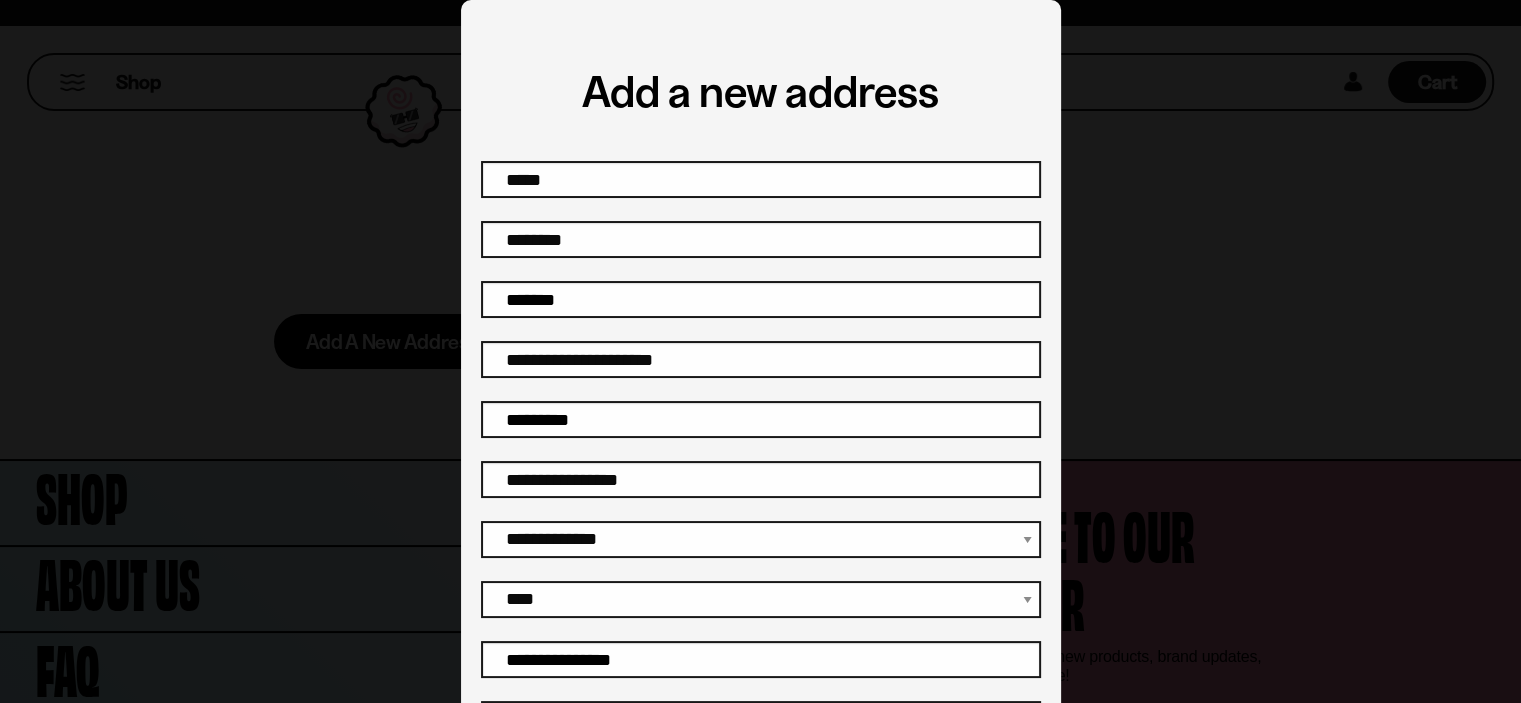 type on "**********" 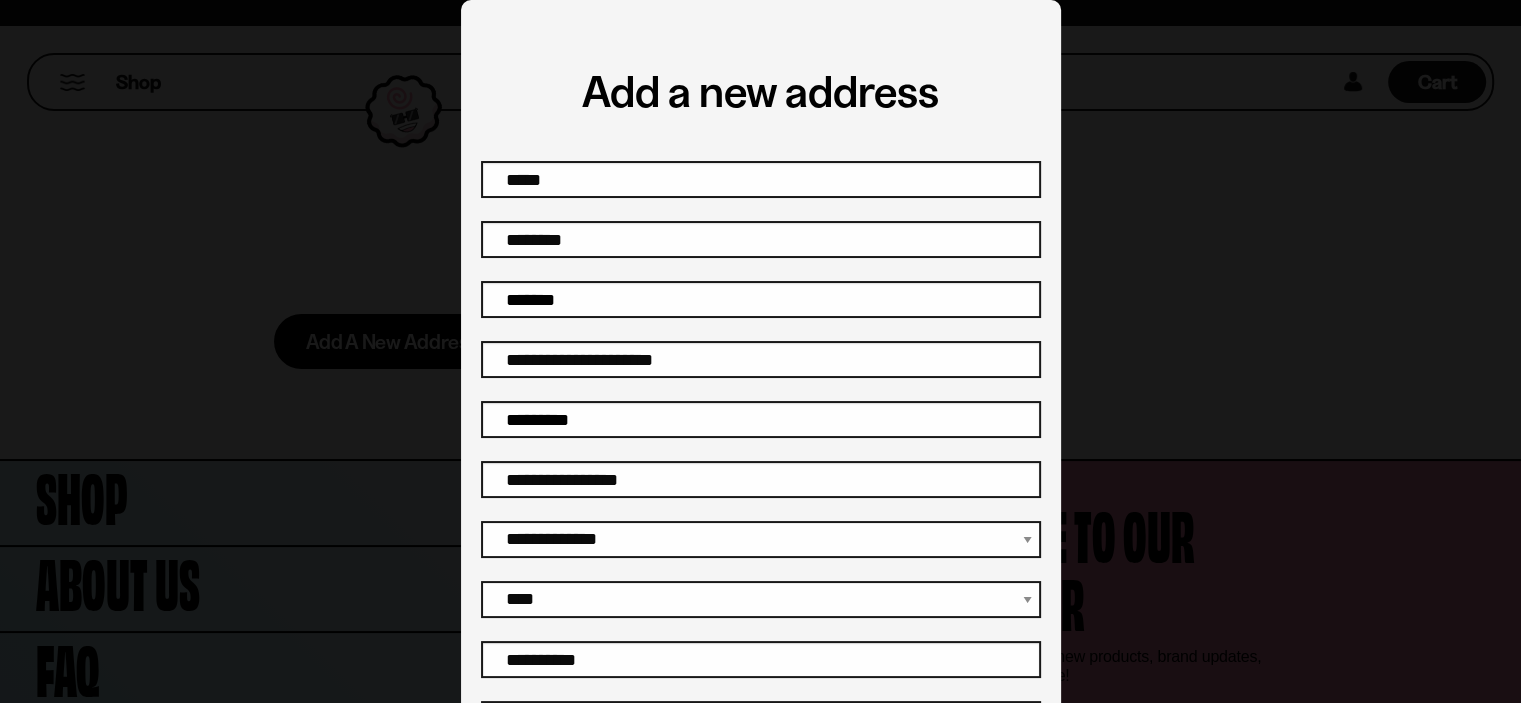 type on "**********" 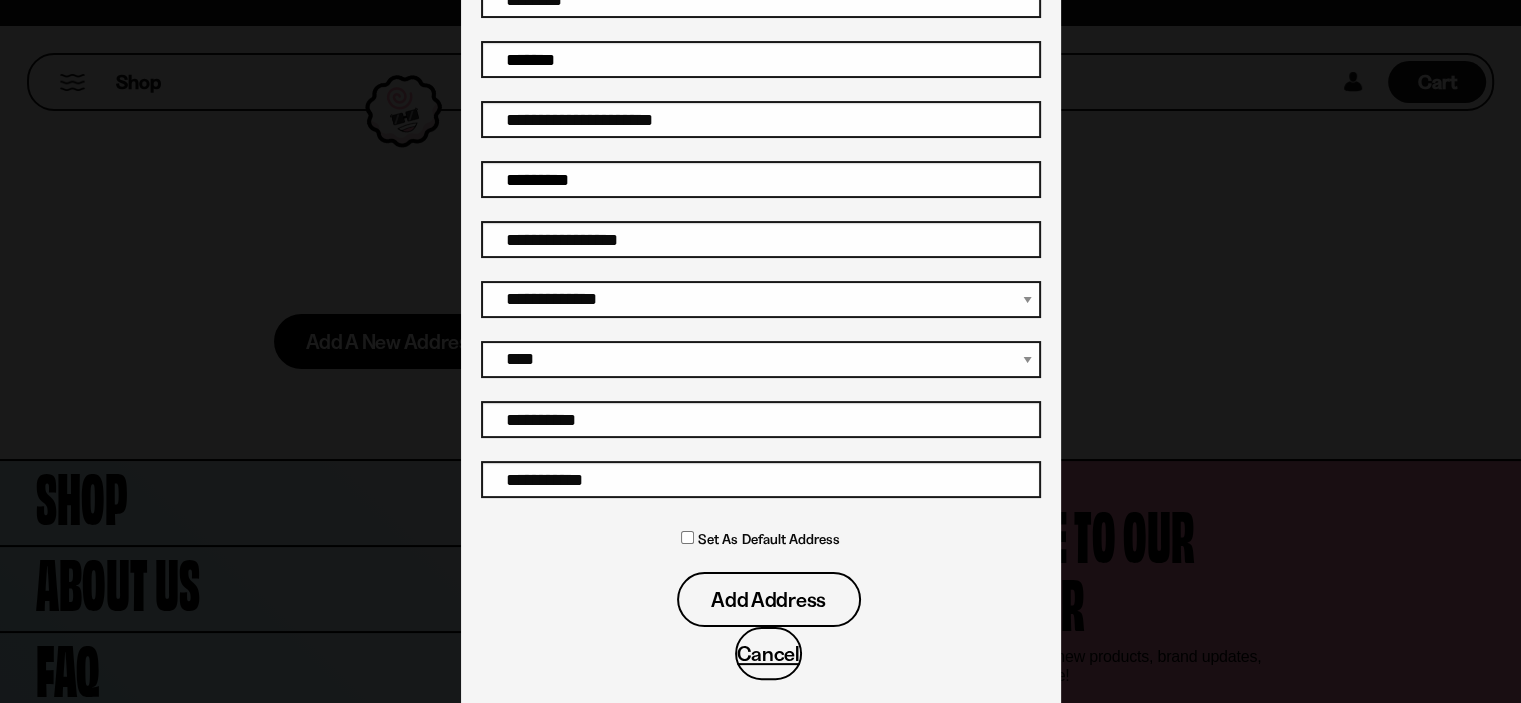 scroll, scrollTop: 335, scrollLeft: 0, axis: vertical 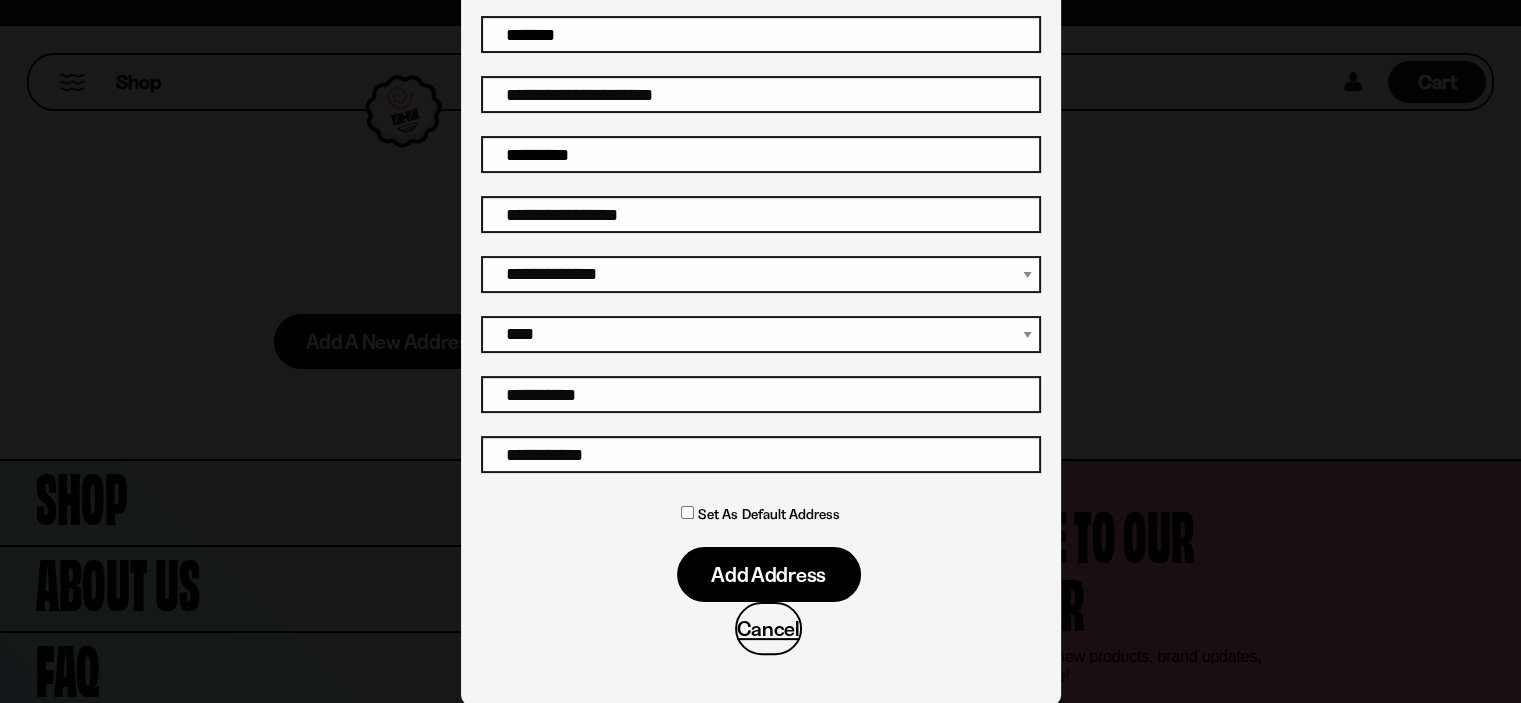 click on "Add address" at bounding box center (768, 574) 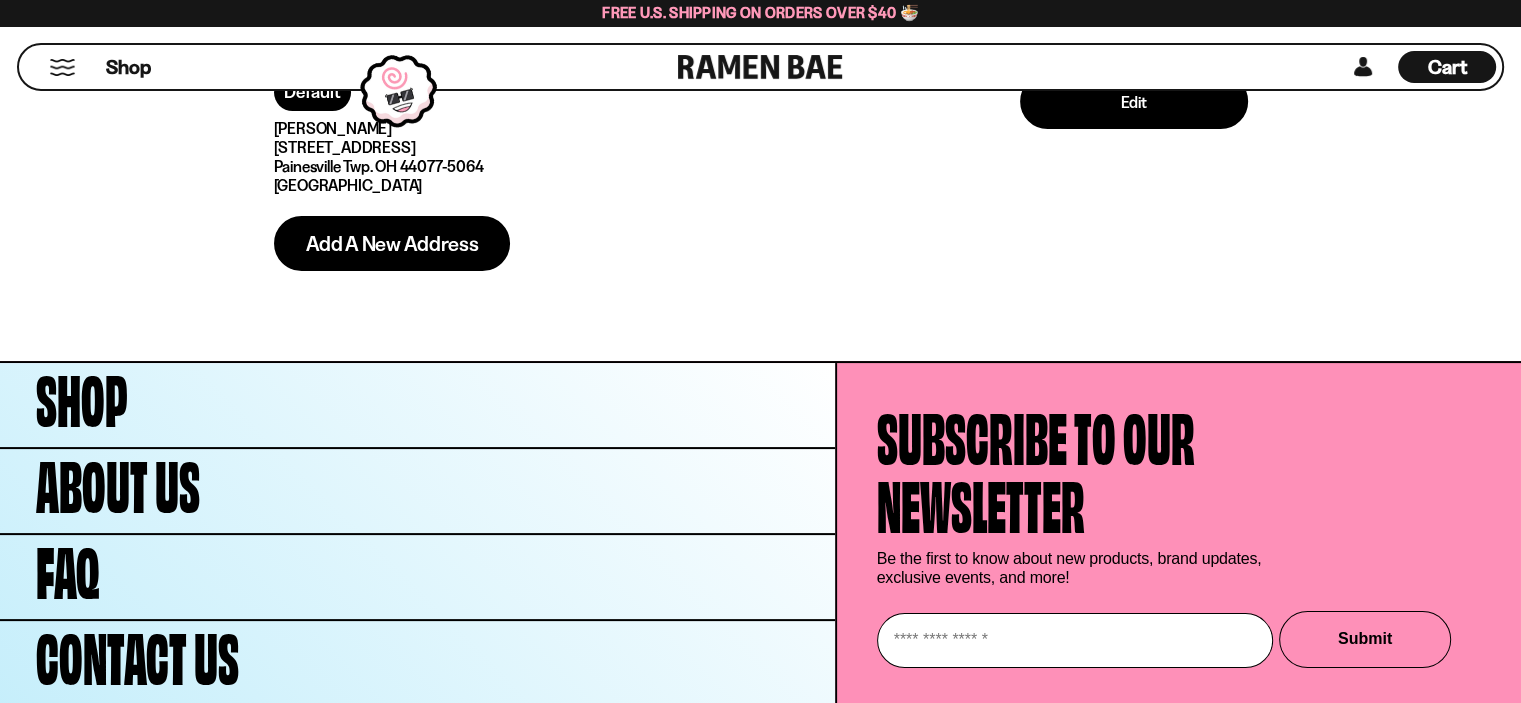 scroll, scrollTop: 300, scrollLeft: 0, axis: vertical 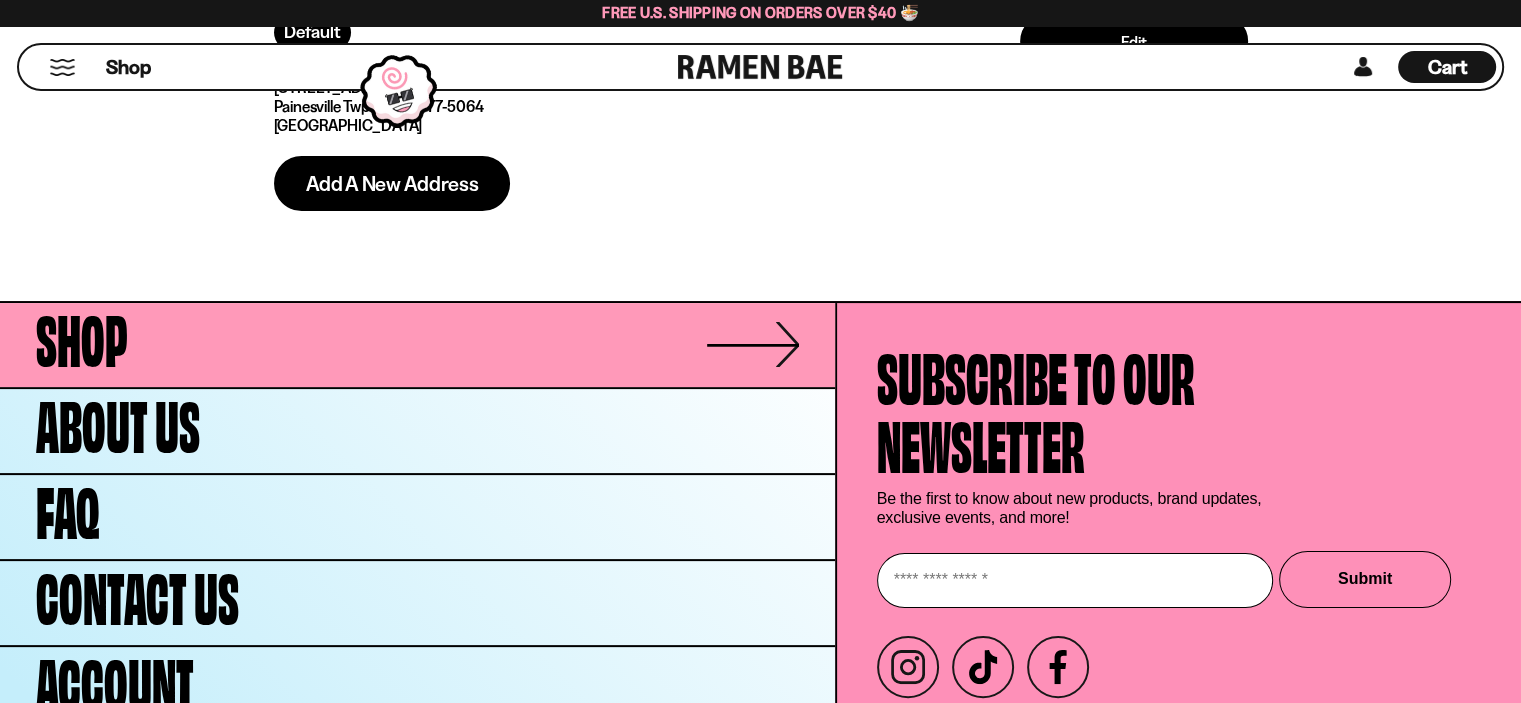 click on "Shop" at bounding box center [417, 345] 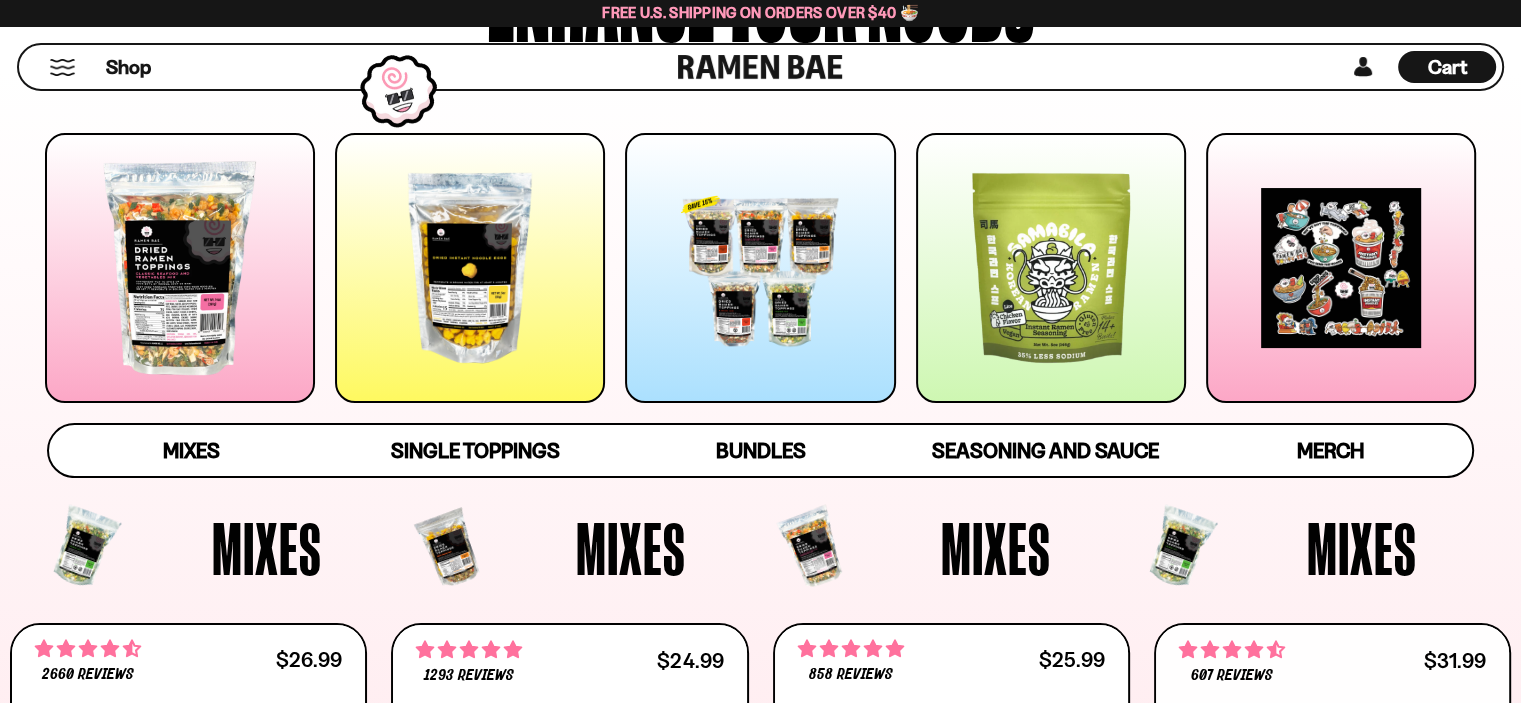scroll, scrollTop: 300, scrollLeft: 0, axis: vertical 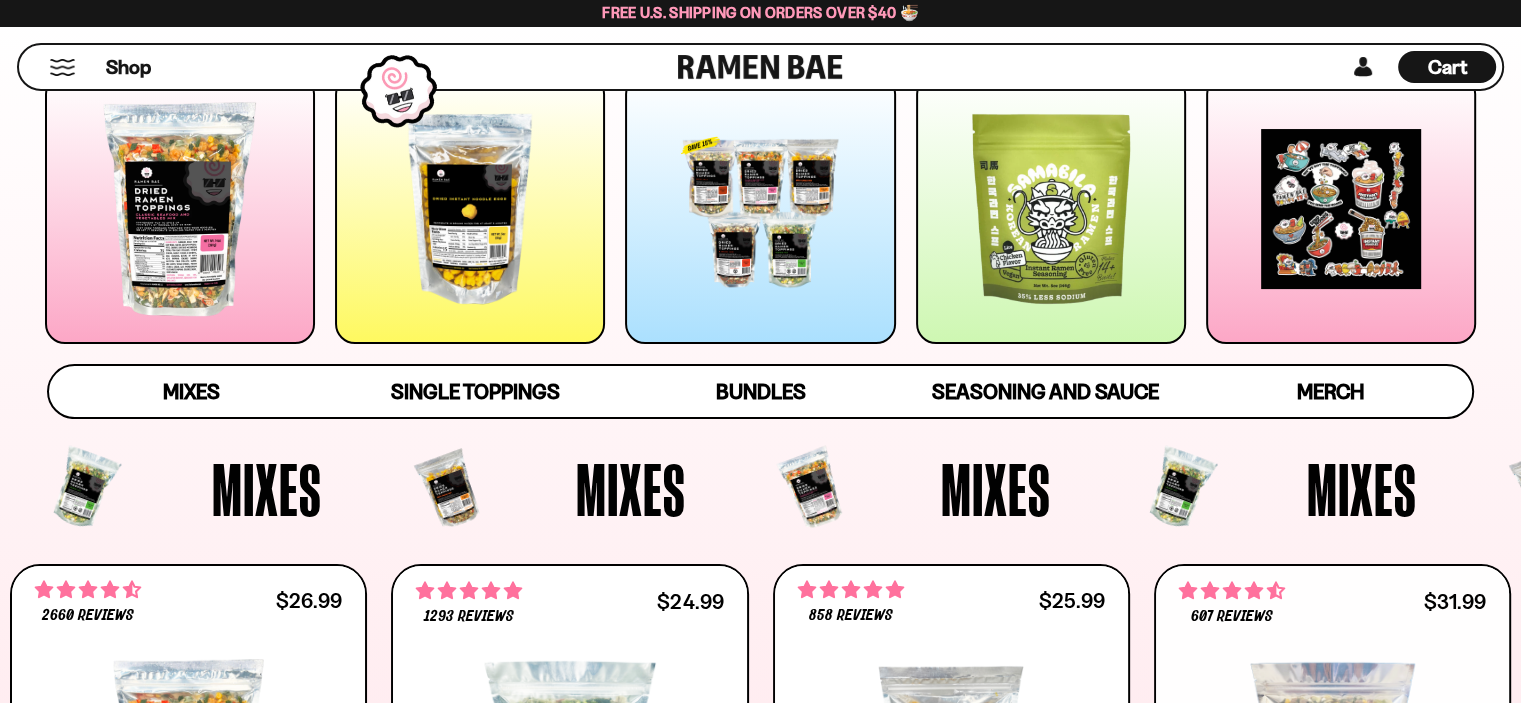 click at bounding box center [760, 209] 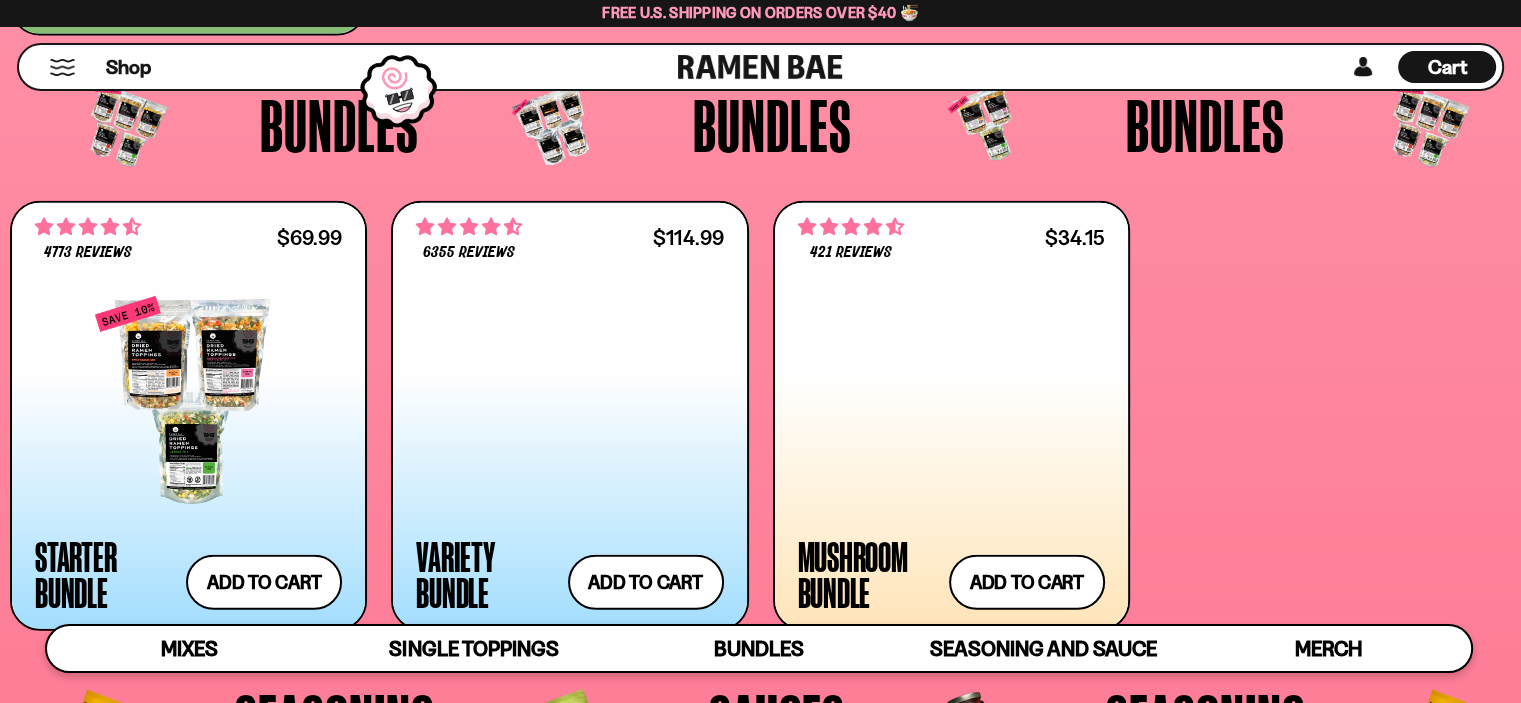 scroll, scrollTop: 4757, scrollLeft: 0, axis: vertical 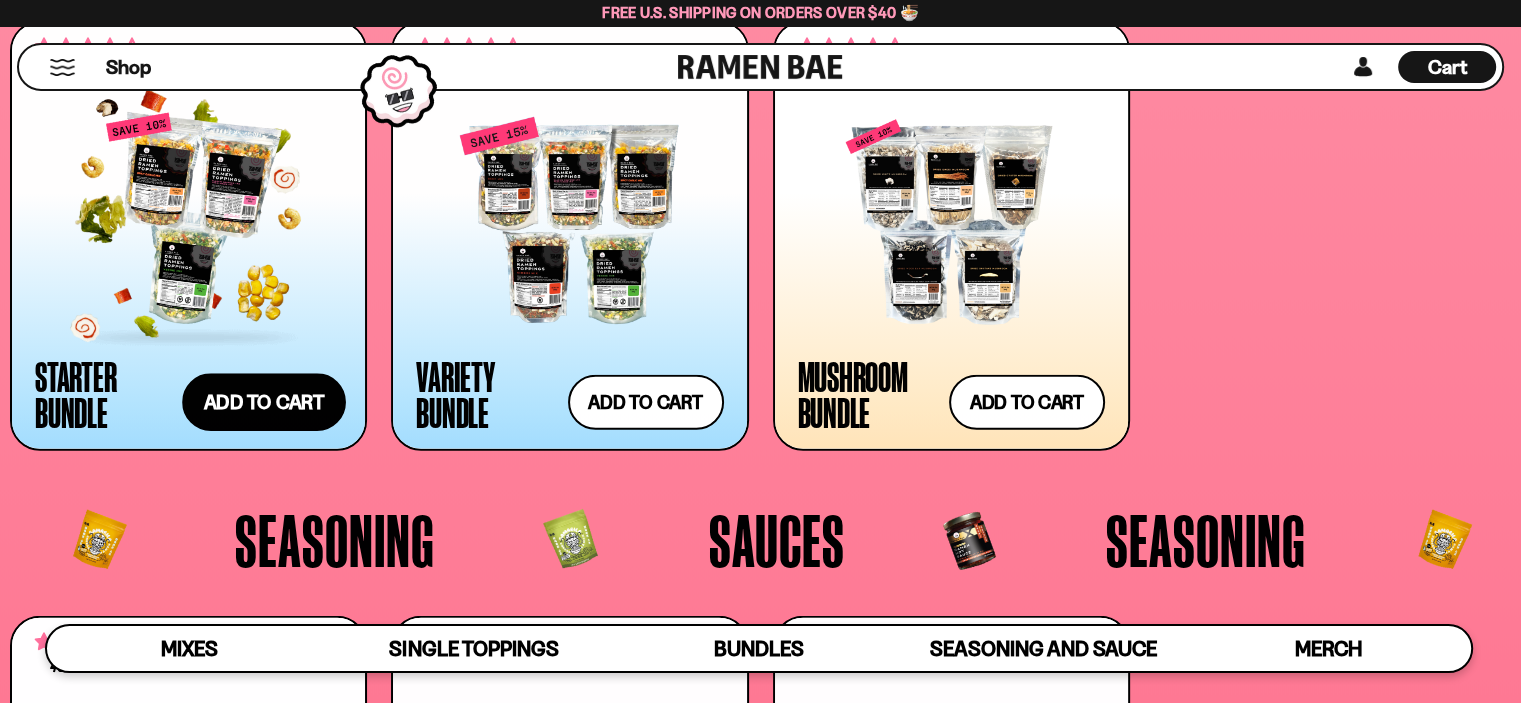 click on "Add to cart
Add
—
Regular price
$69.99
Regular price
$77.97 USD
Sale price
$69.99
Unit price
/
per" at bounding box center (264, 403) 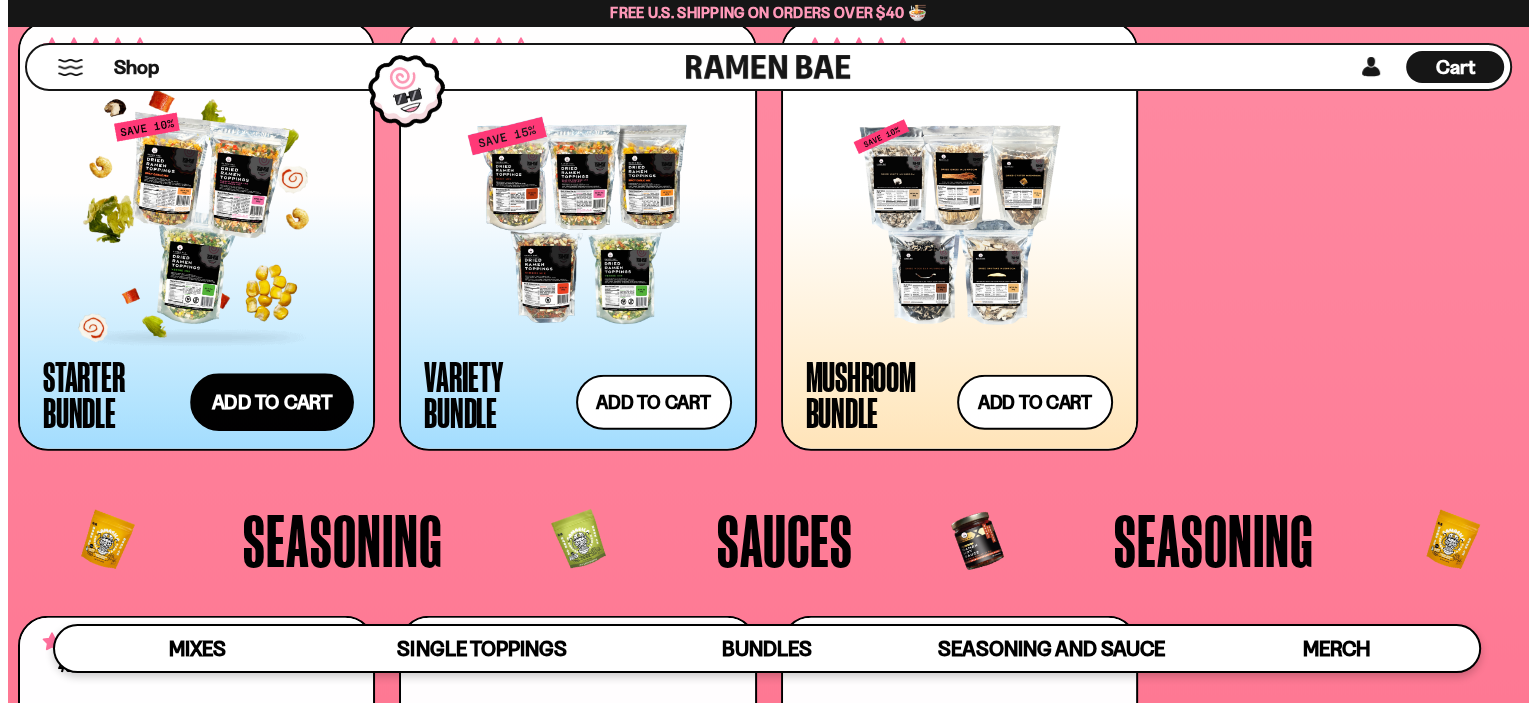 scroll, scrollTop: 4796, scrollLeft: 0, axis: vertical 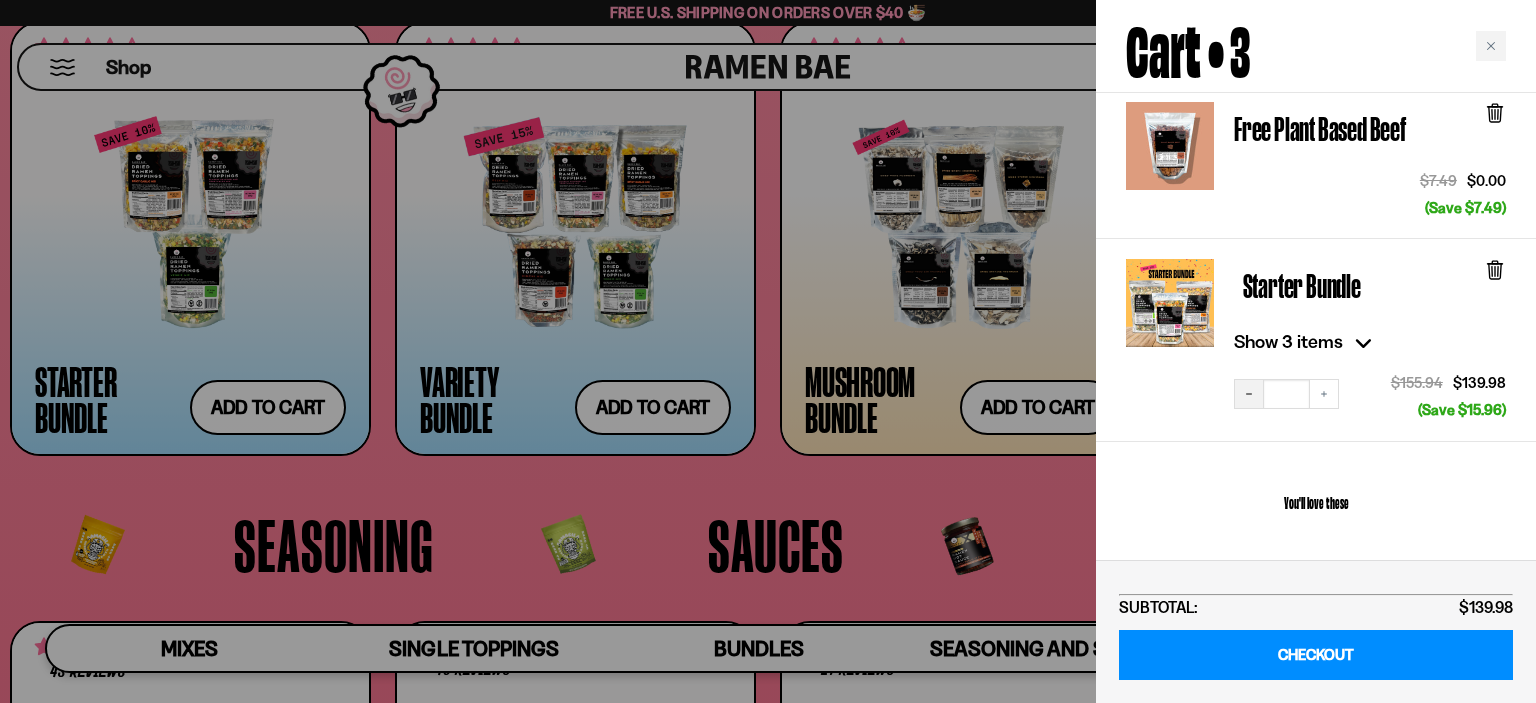 click 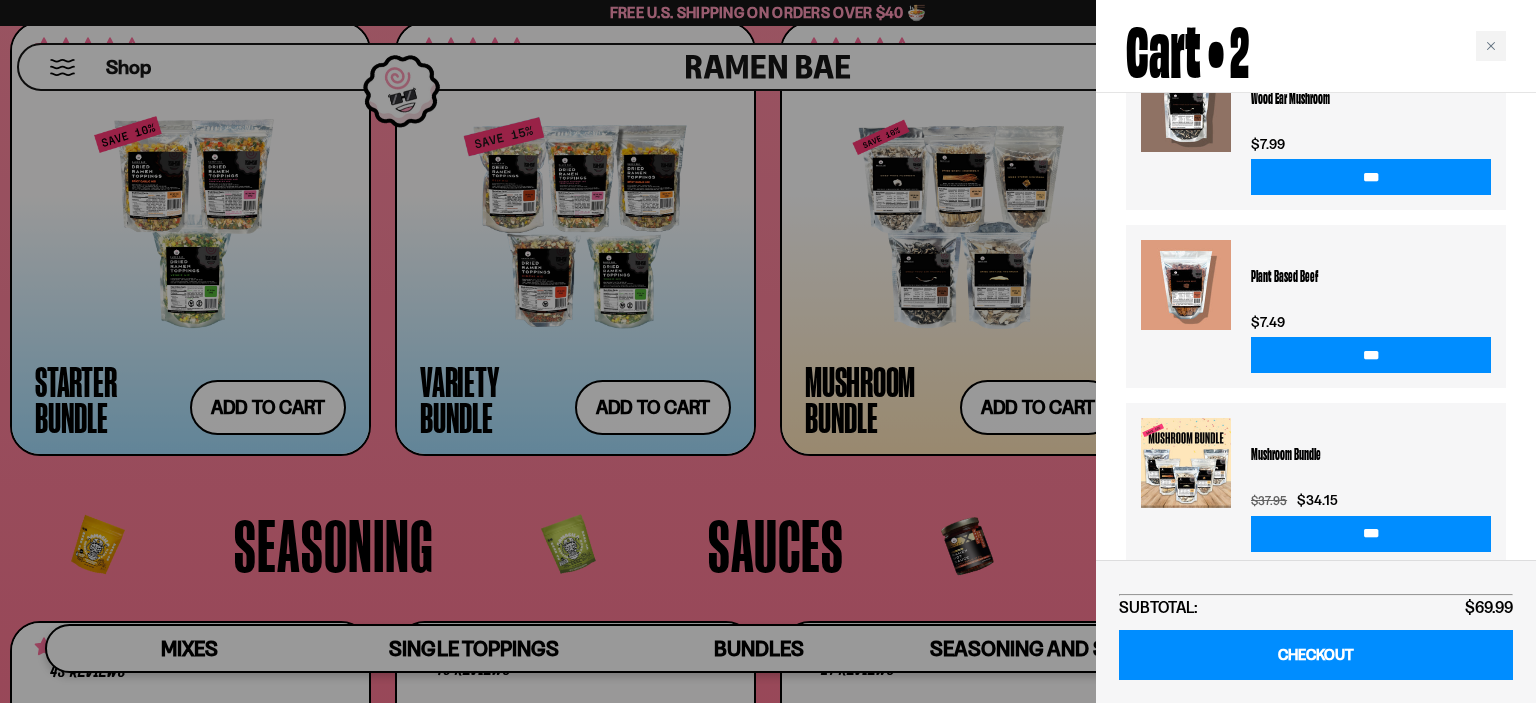 scroll, scrollTop: 718, scrollLeft: 0, axis: vertical 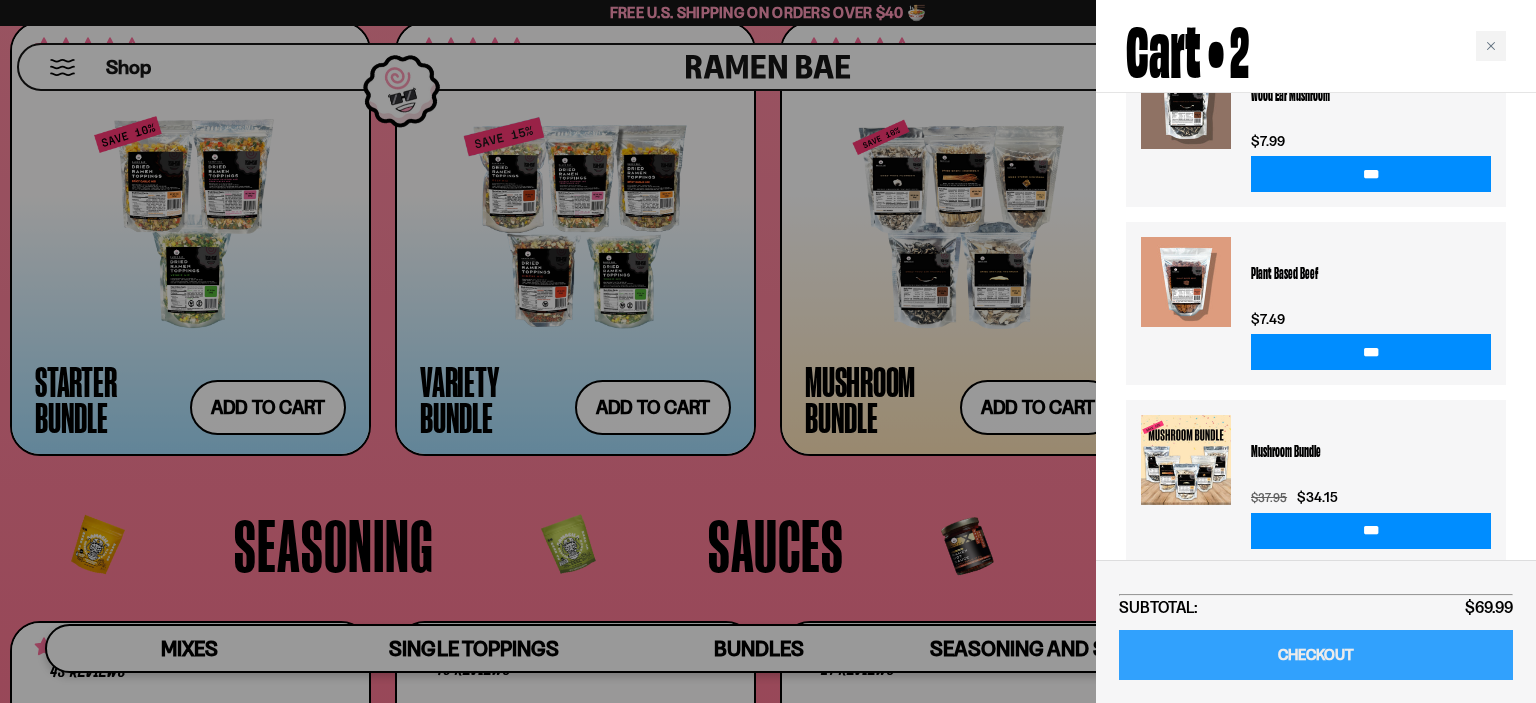 click on "CHECKOUT" at bounding box center [1316, 655] 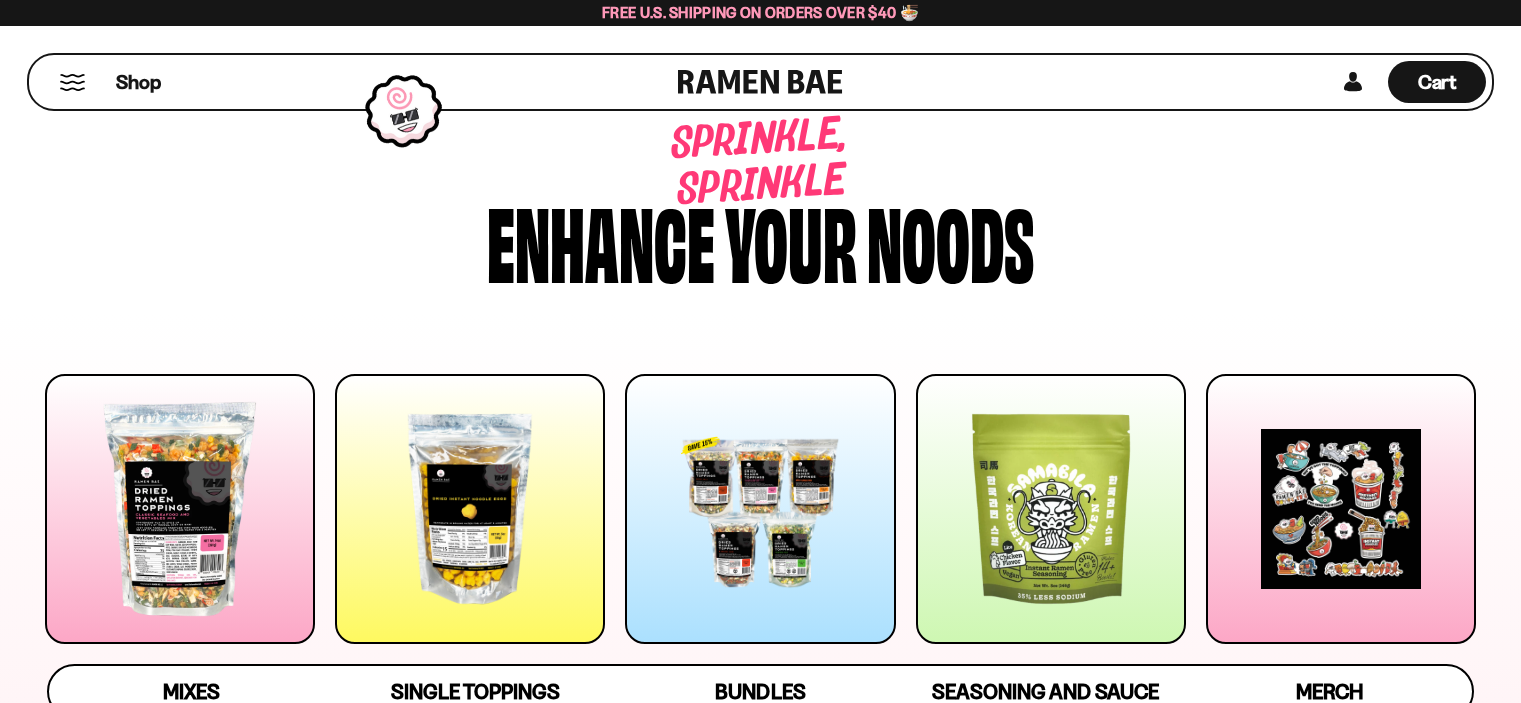 scroll, scrollTop: 0, scrollLeft: 0, axis: both 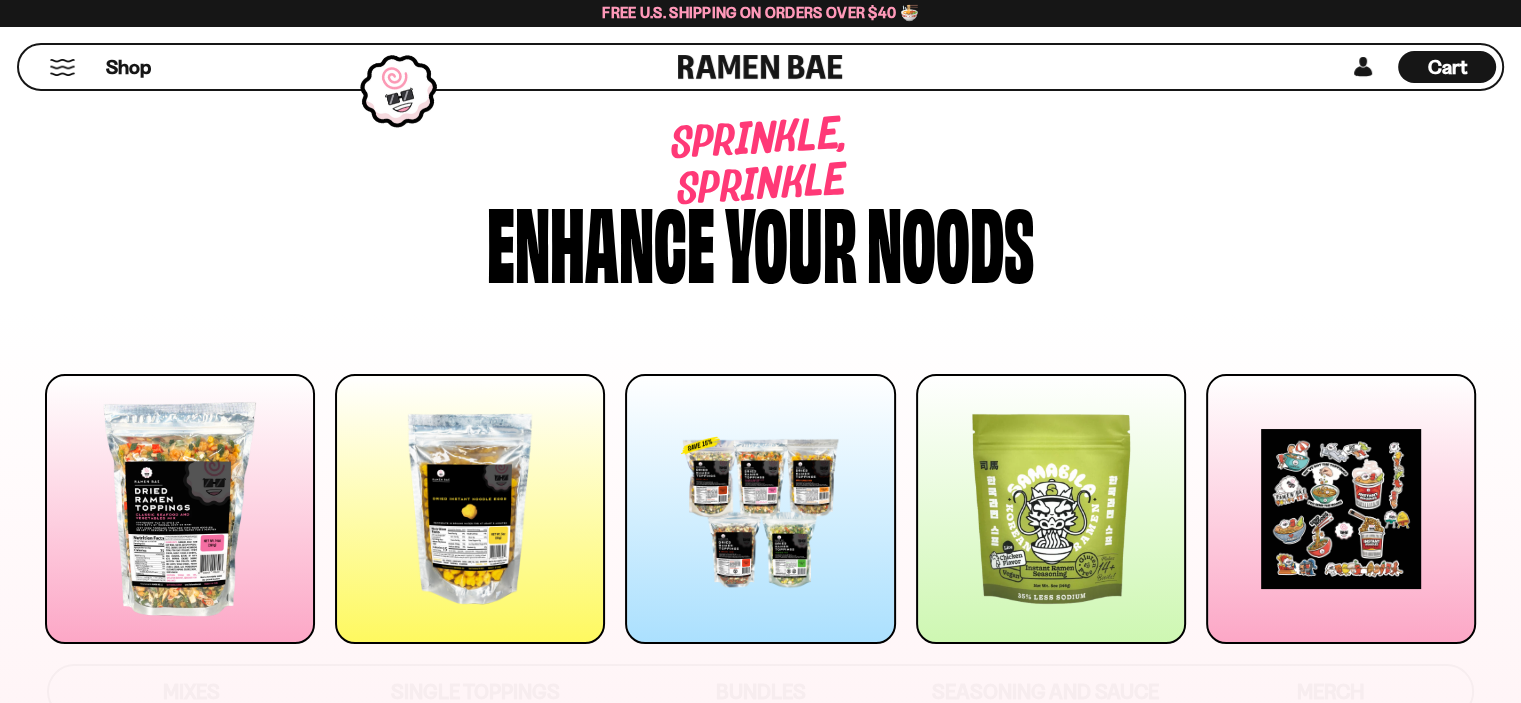 click on "Cart" at bounding box center (1447, 67) 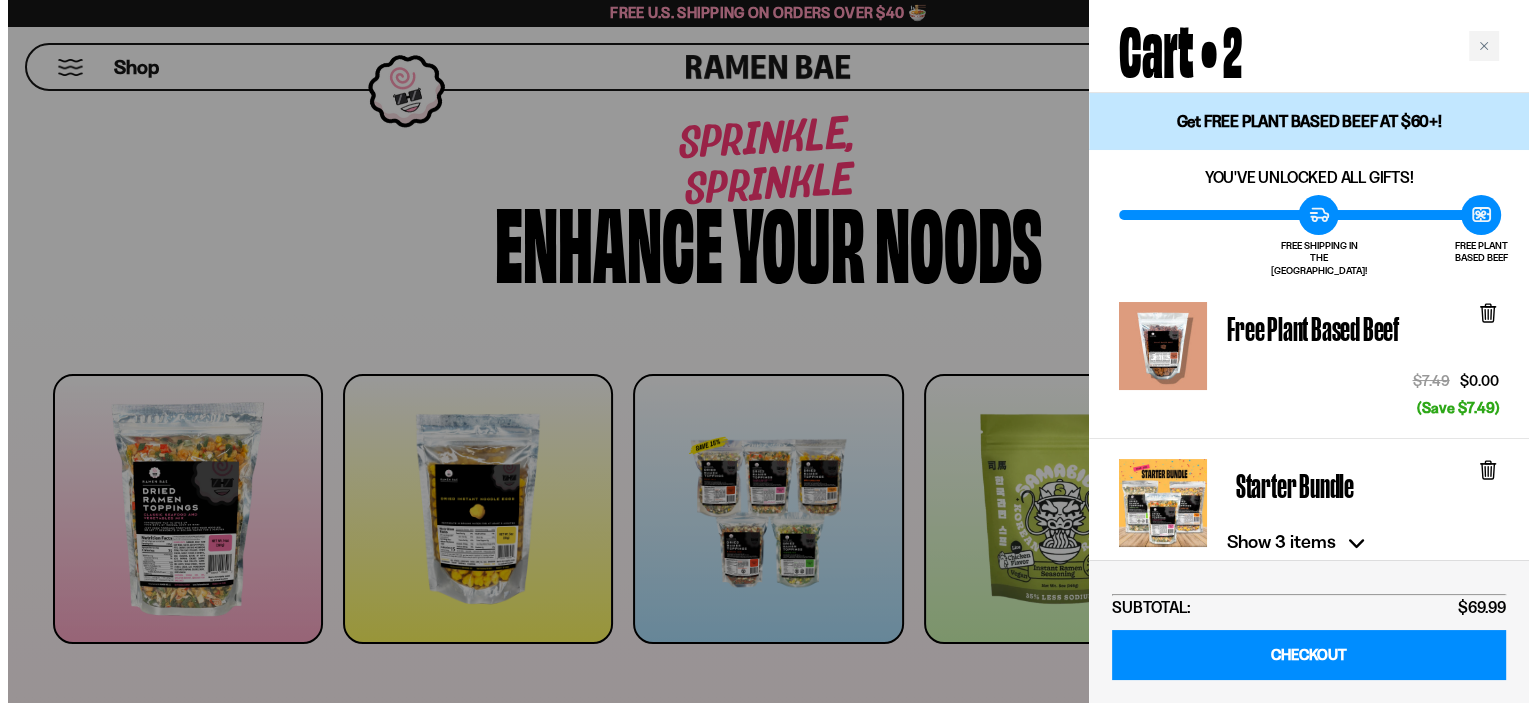scroll, scrollTop: 4836, scrollLeft: 0, axis: vertical 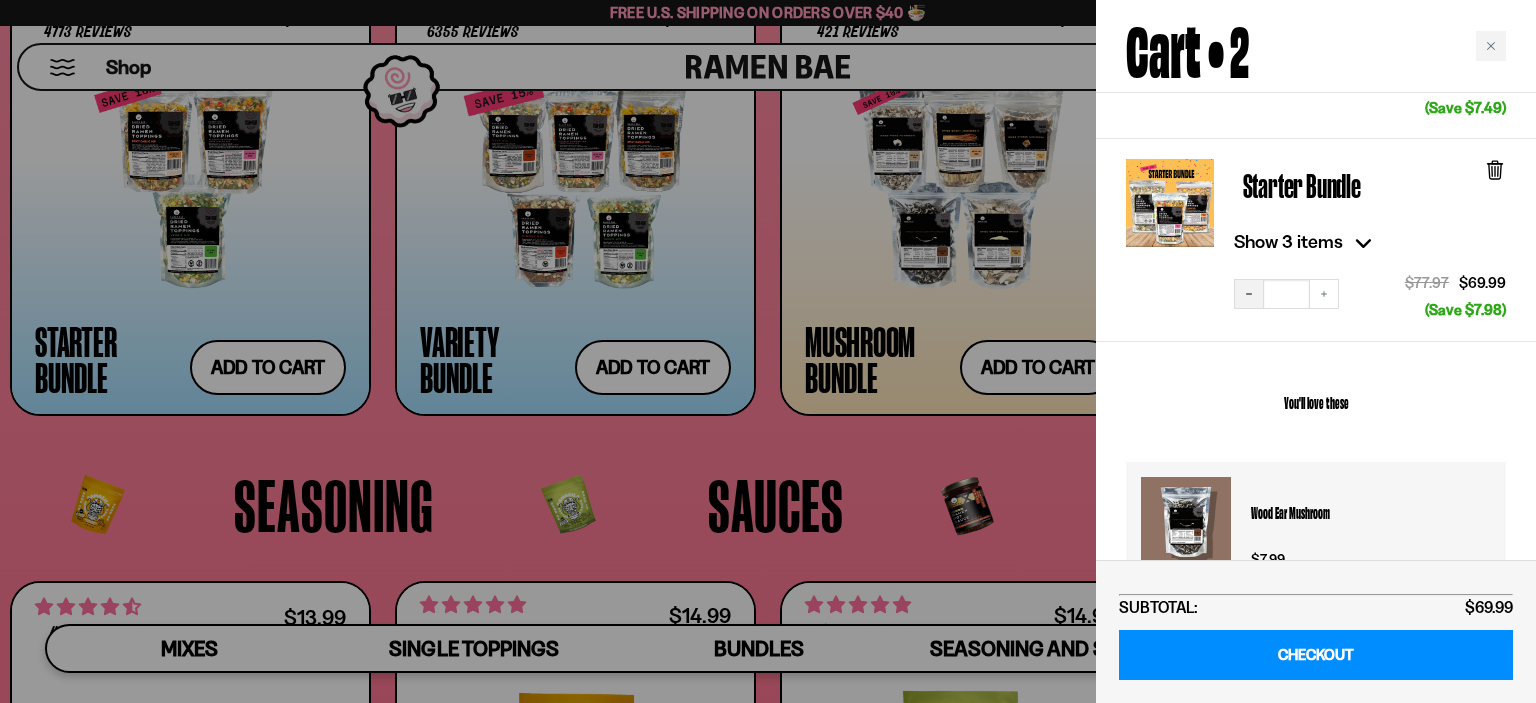 click 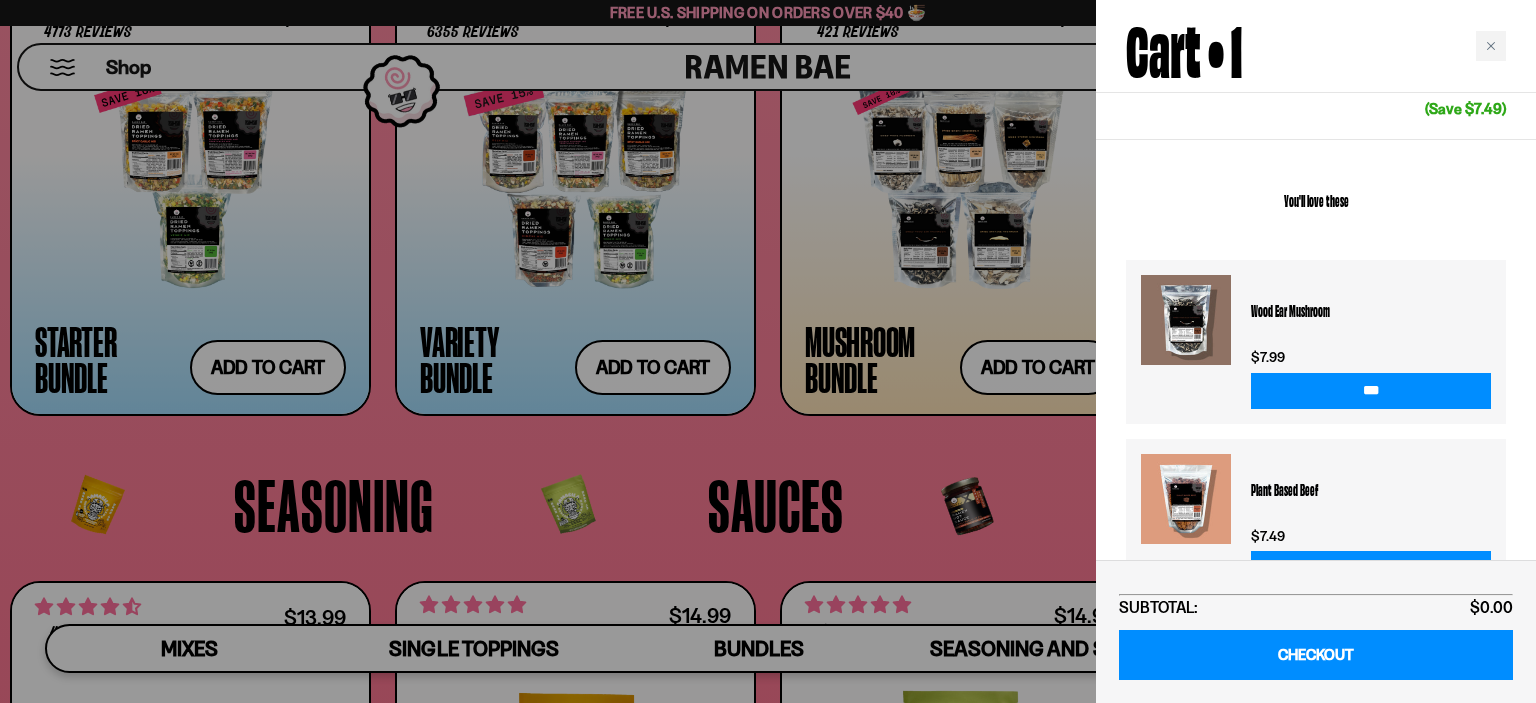 scroll, scrollTop: 300, scrollLeft: 0, axis: vertical 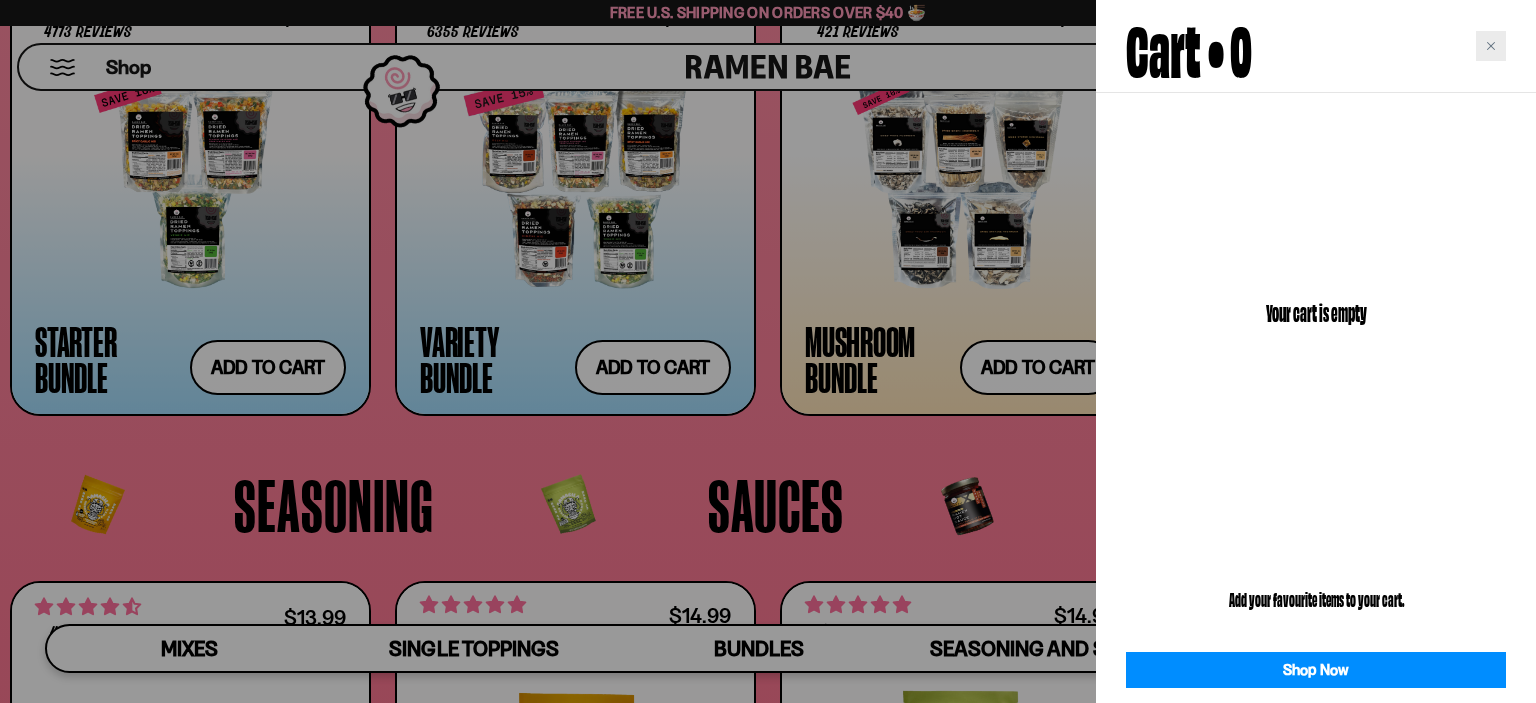 click 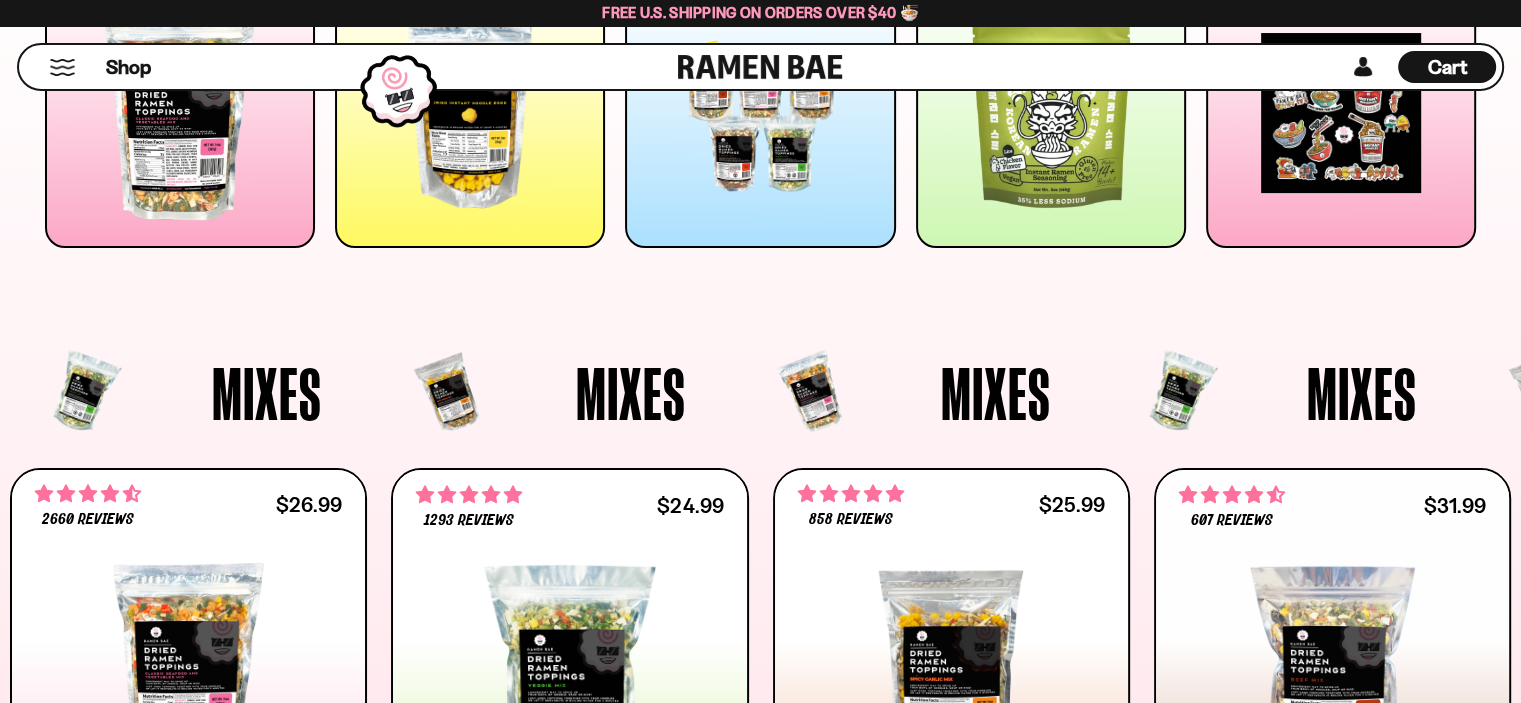 scroll, scrollTop: 0, scrollLeft: 0, axis: both 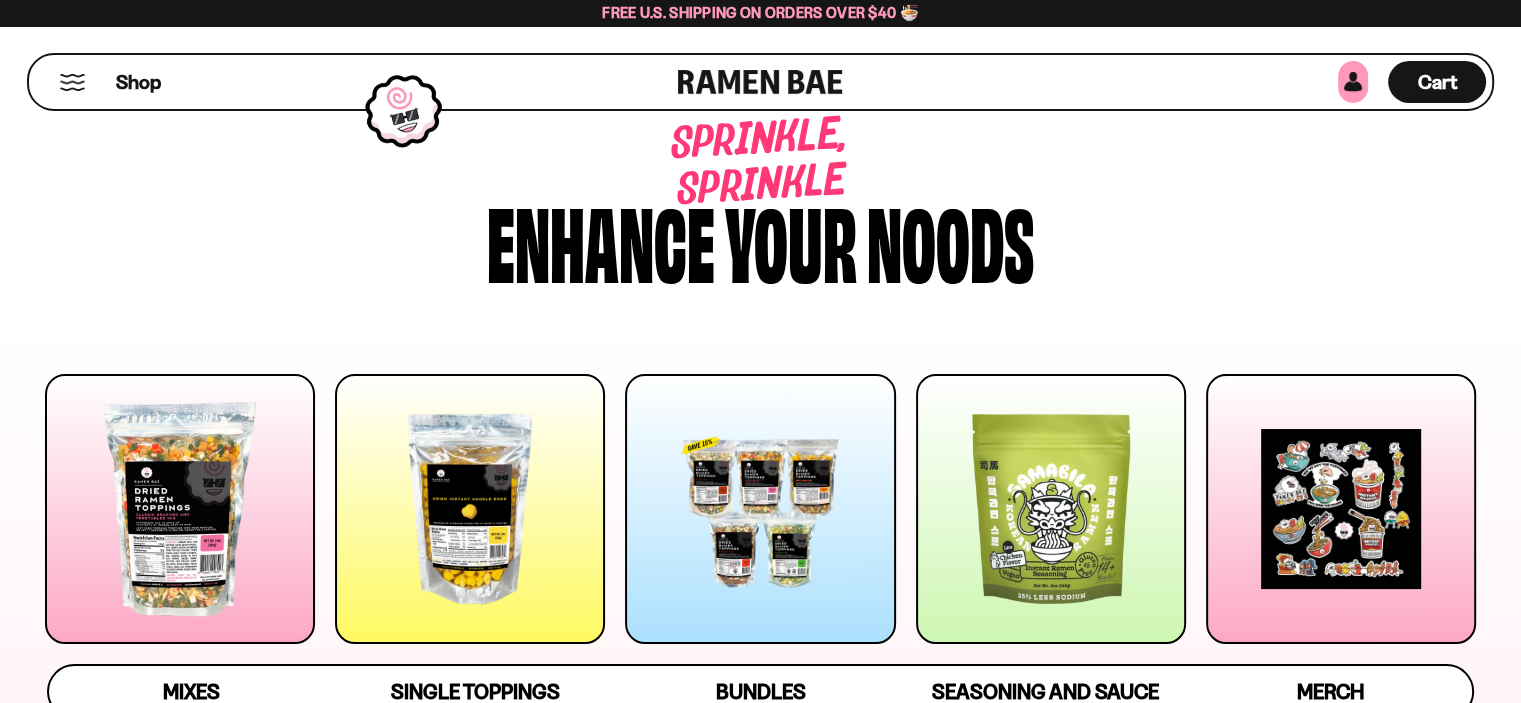 click at bounding box center (1353, 82) 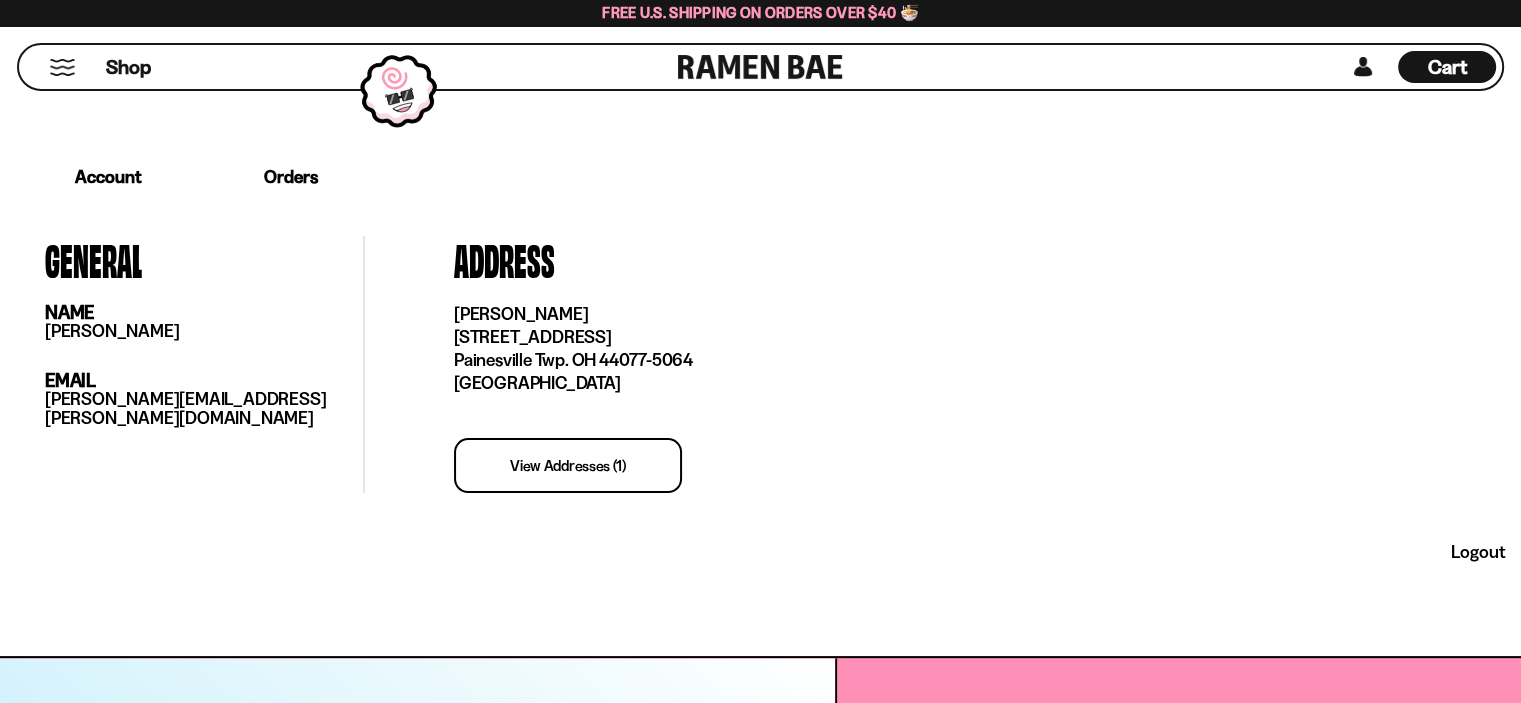scroll, scrollTop: 500, scrollLeft: 0, axis: vertical 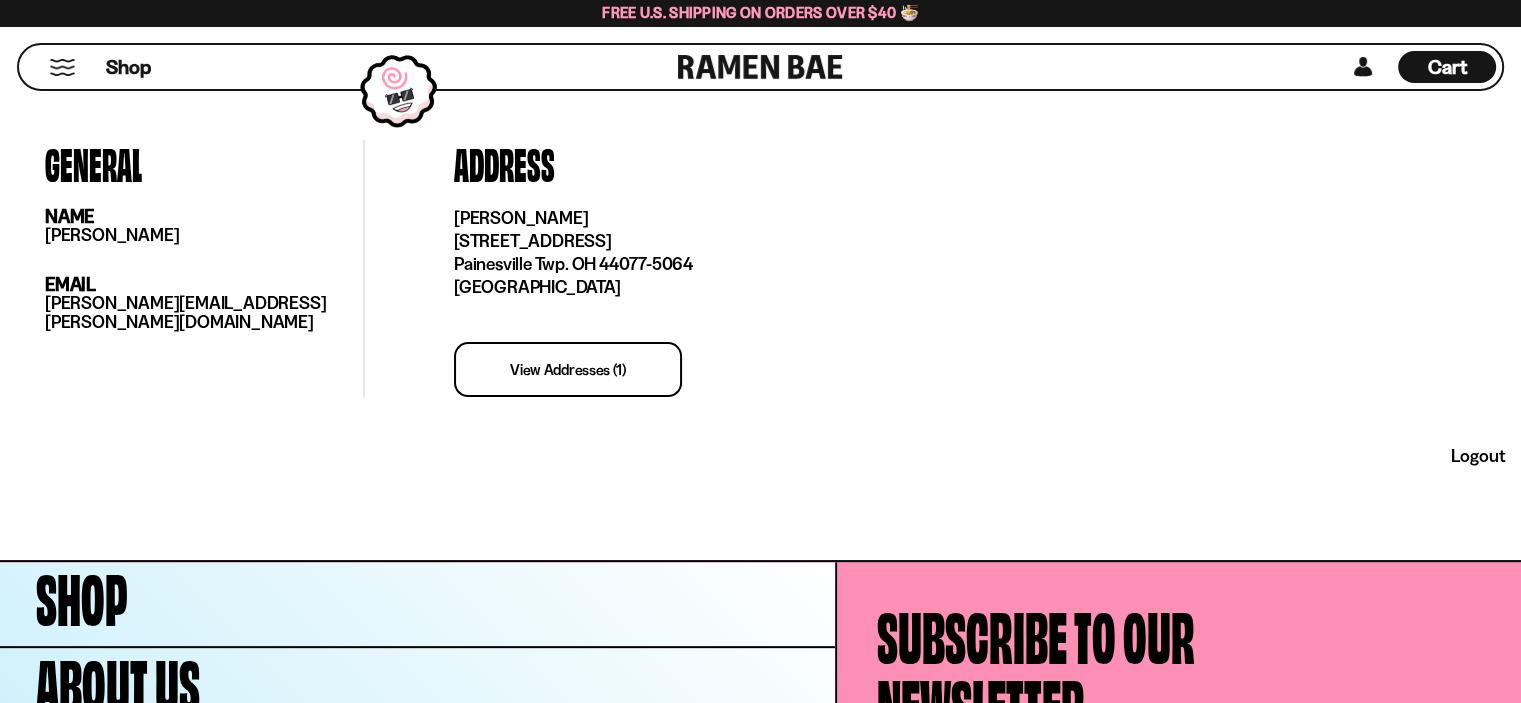 click on "logout" at bounding box center (1478, 456) 